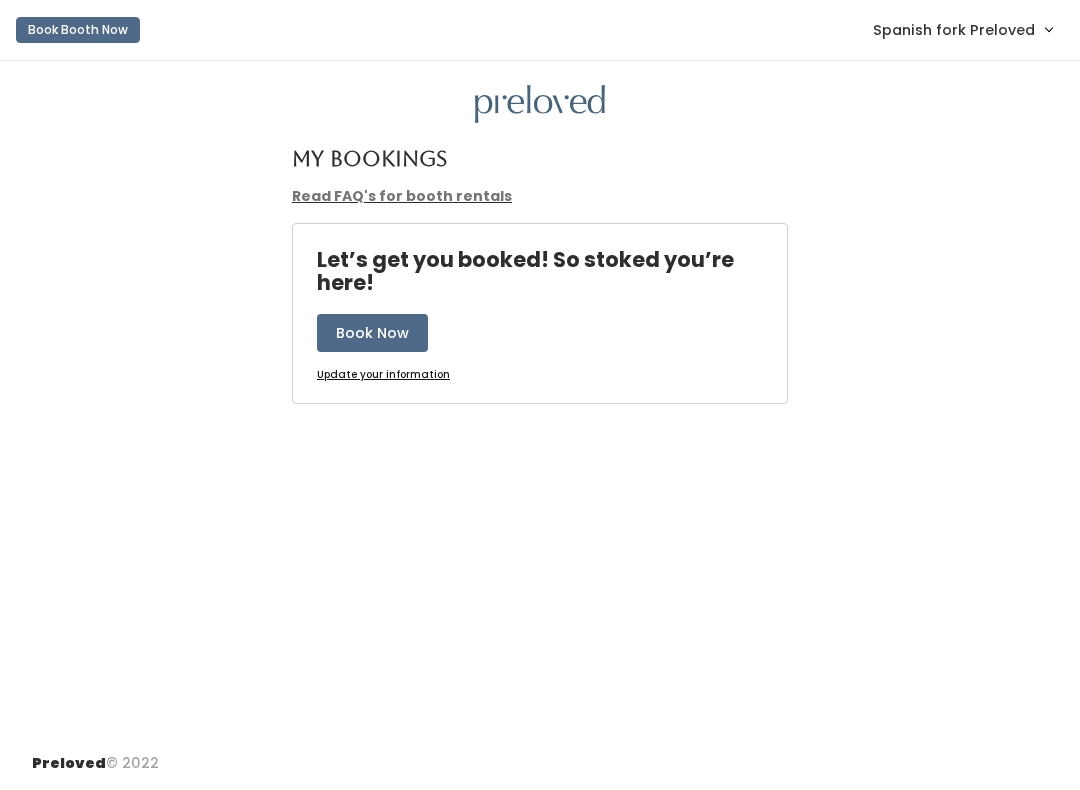 scroll, scrollTop: 0, scrollLeft: 0, axis: both 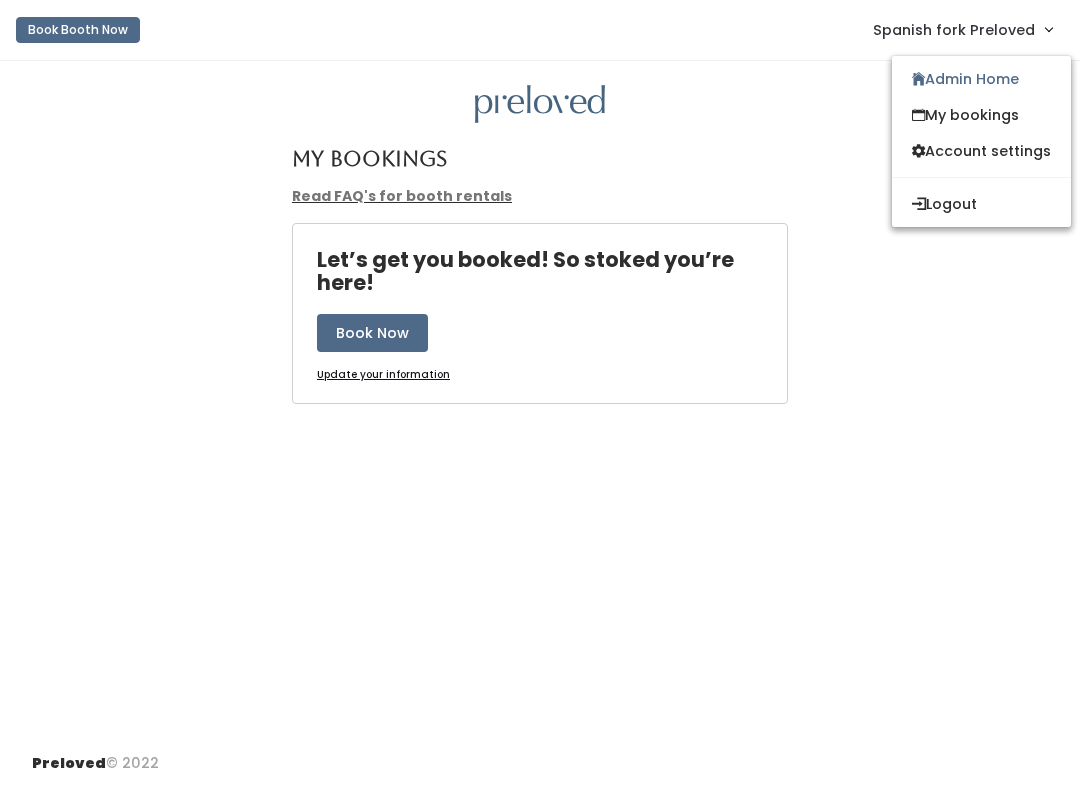 click on "Admin Home" at bounding box center (981, 79) 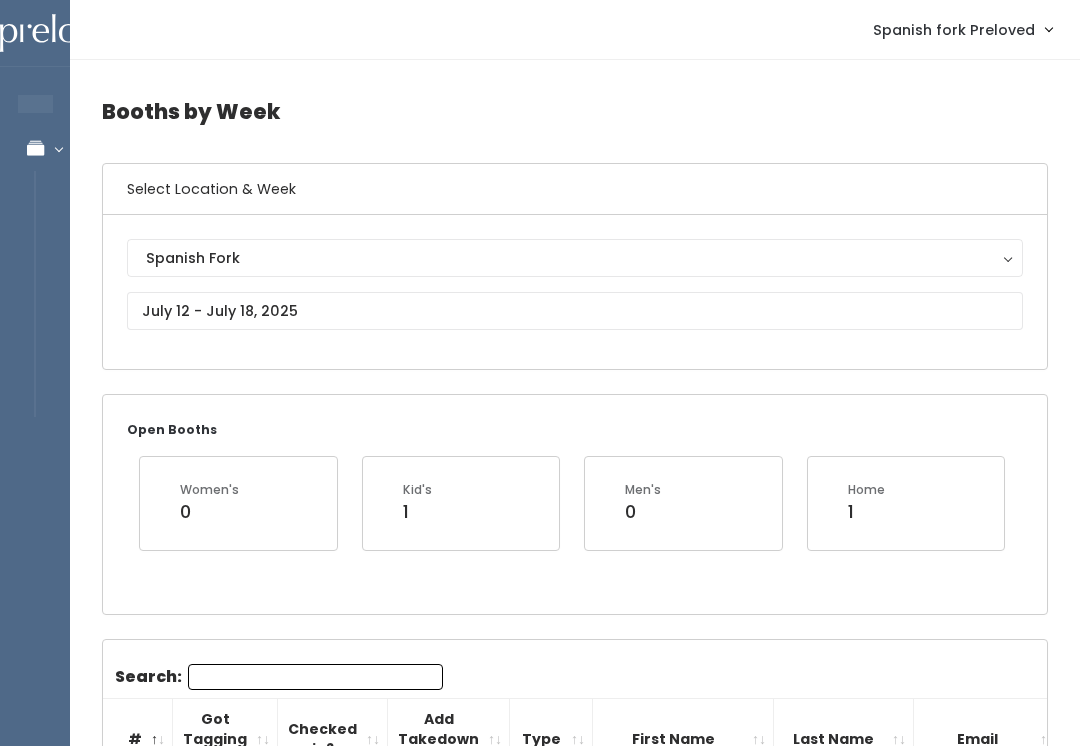 scroll, scrollTop: 0, scrollLeft: 0, axis: both 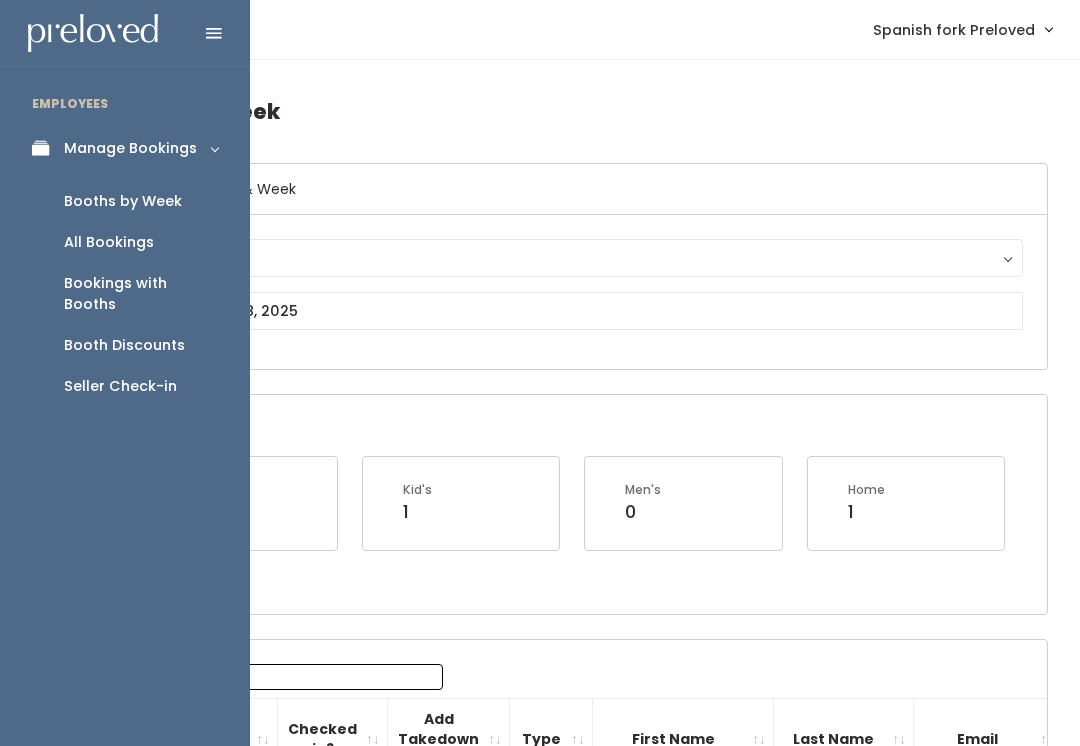 click on "Booth Discounts" at bounding box center (124, 345) 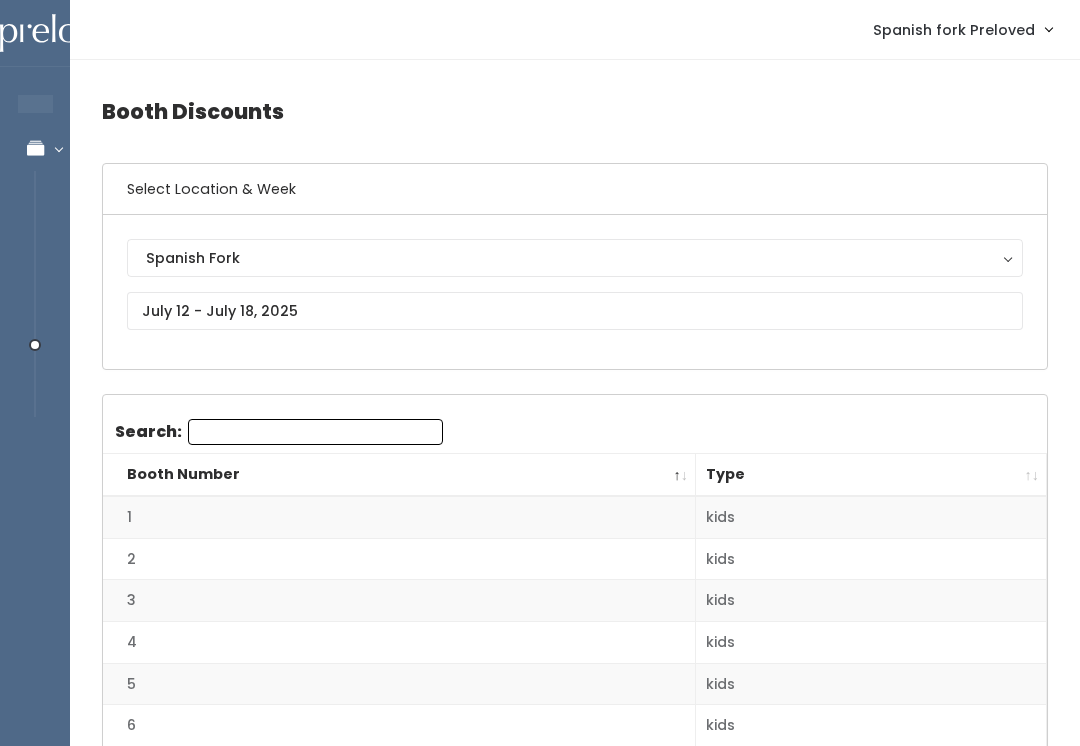 scroll, scrollTop: 0, scrollLeft: 0, axis: both 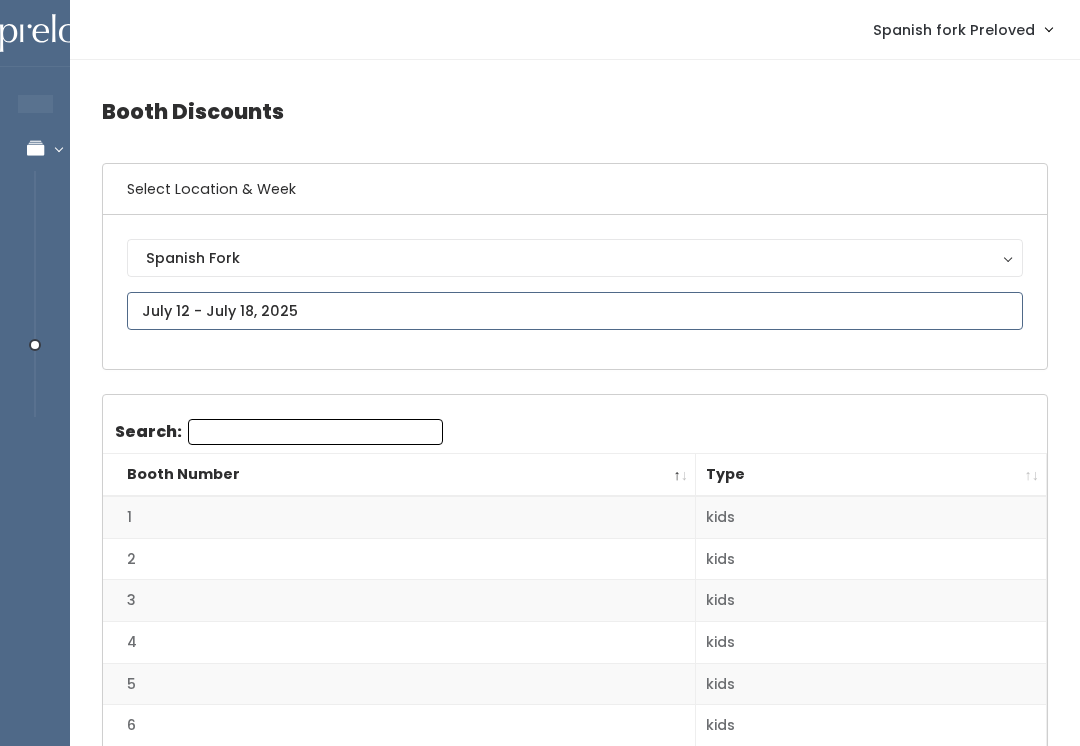 click on "EMPLOYEES
Manage Bookings
Booths by Week
All Bookings
Bookings with Booths
Booth Discounts
Seller Check-in
Spanish fork Preloved
Admin Home
My bookings" at bounding box center (540, 1675) 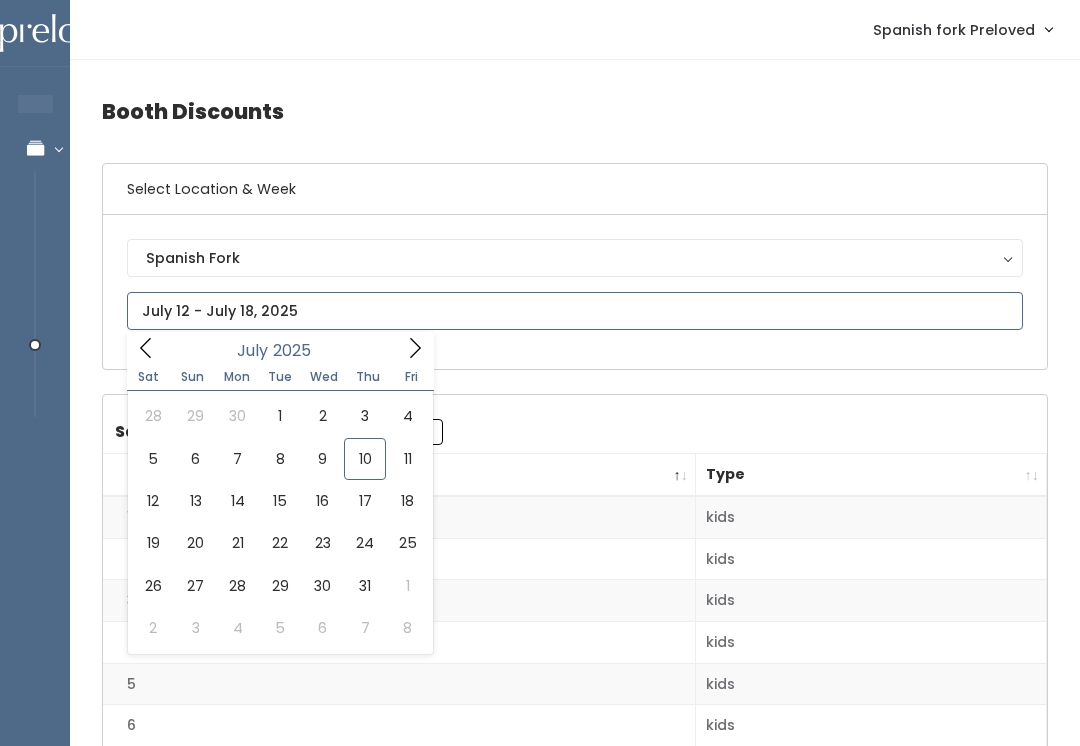 type on "[DATE] to [DATE]" 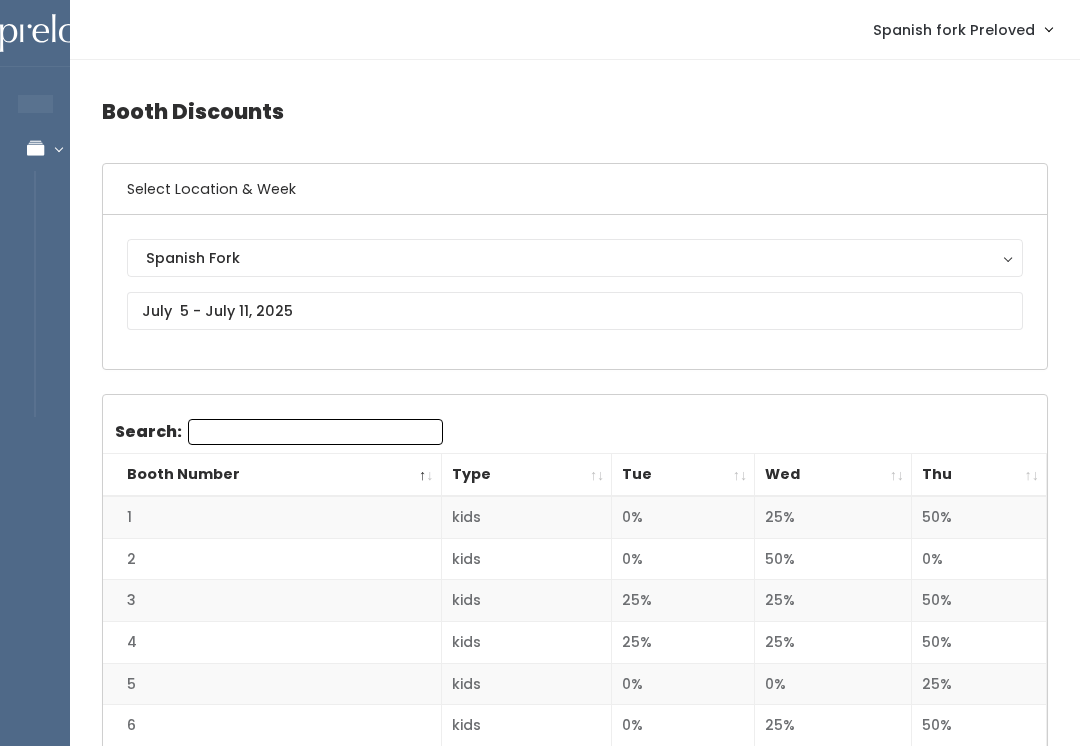 scroll, scrollTop: 0, scrollLeft: 0, axis: both 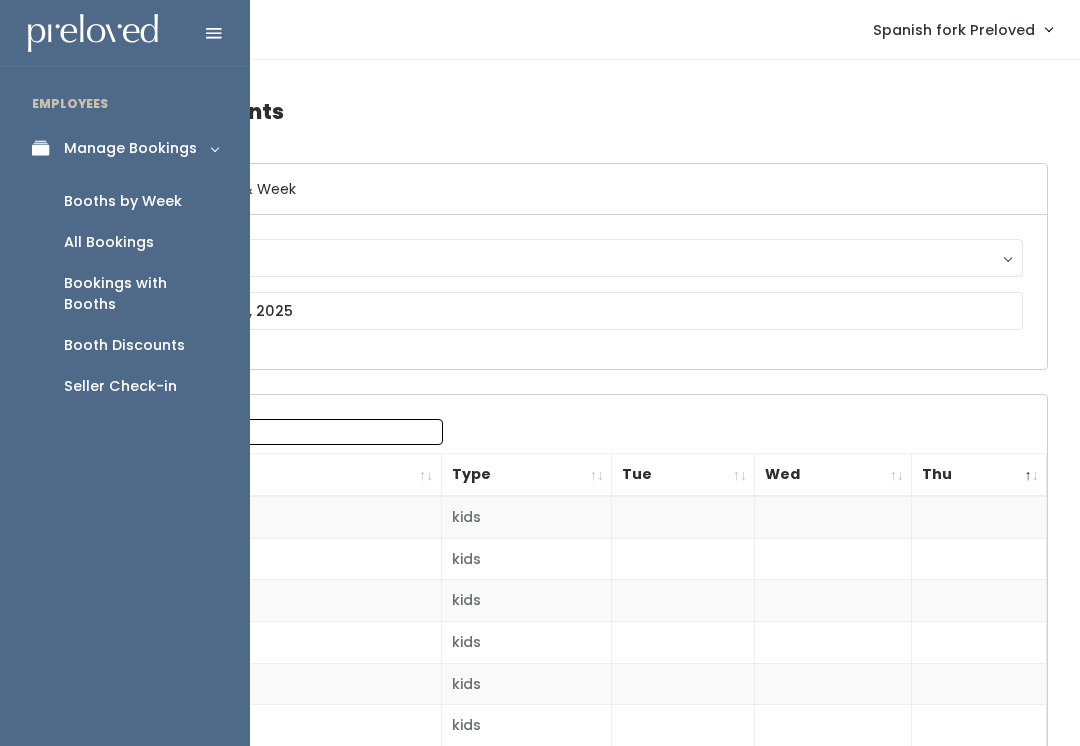 click on "Booths by Week" at bounding box center (125, 201) 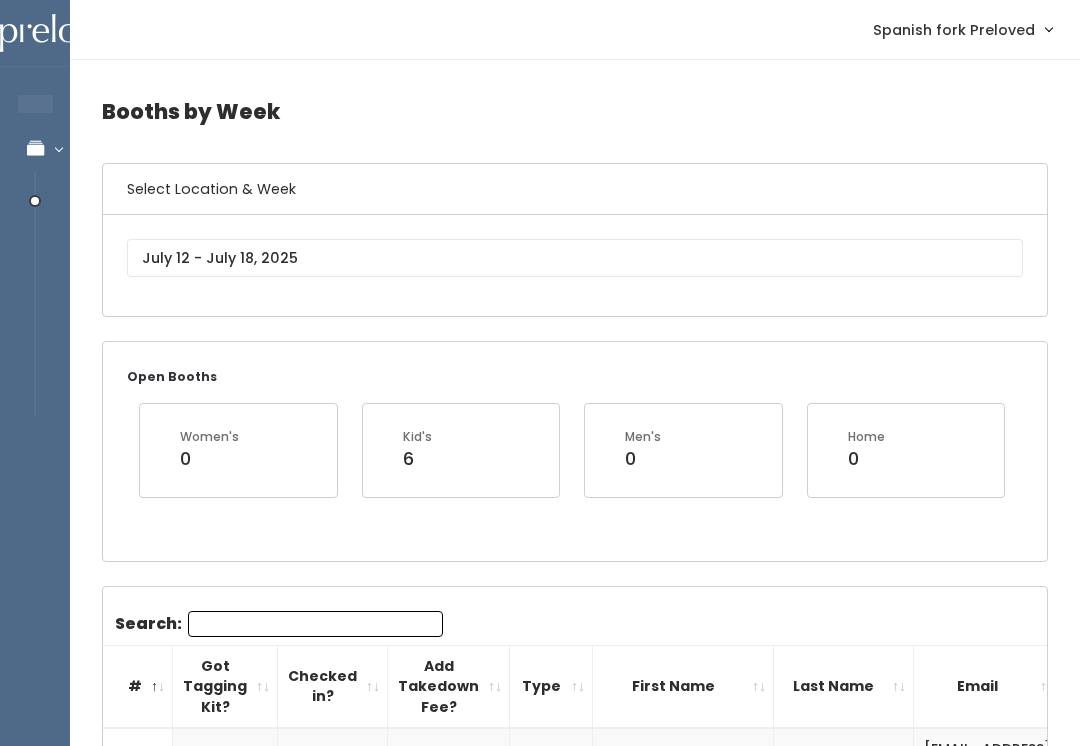 scroll, scrollTop: 0, scrollLeft: 0, axis: both 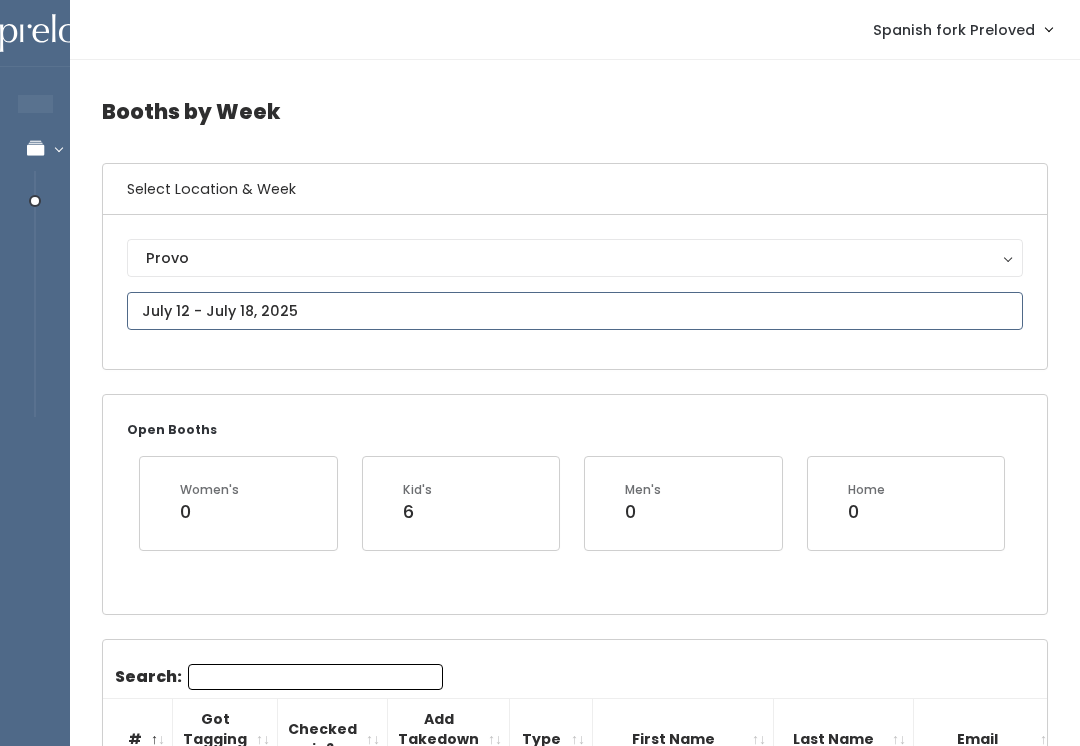 click at bounding box center [575, 311] 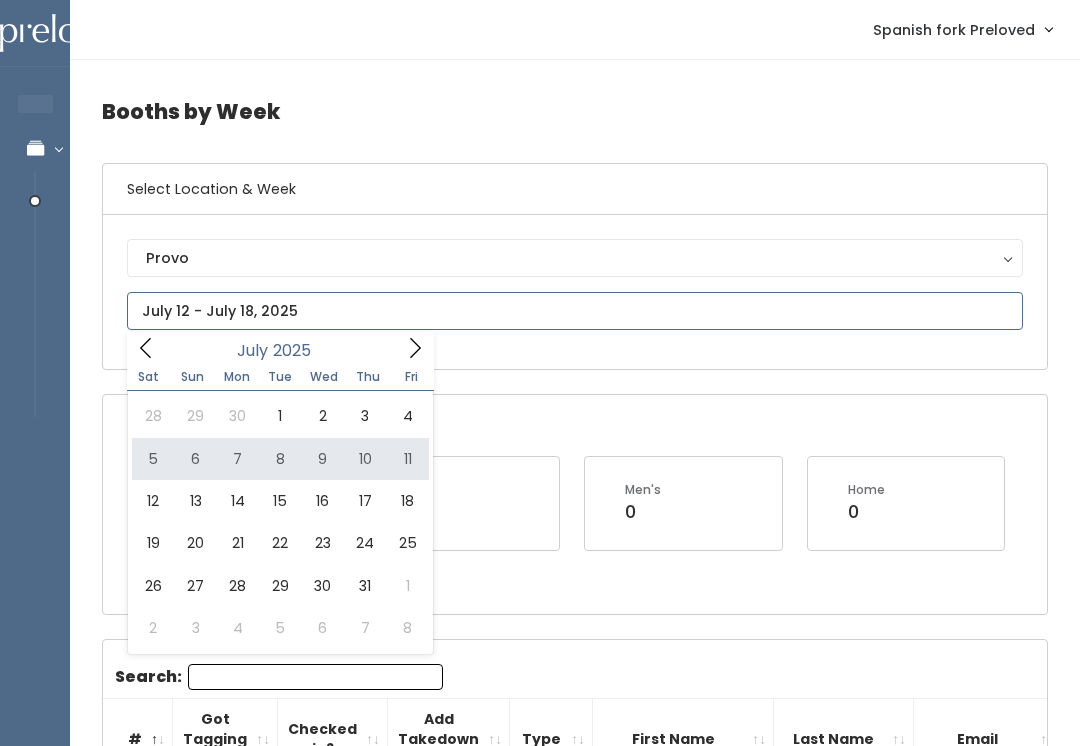 type on "[DATE] to [DATE]" 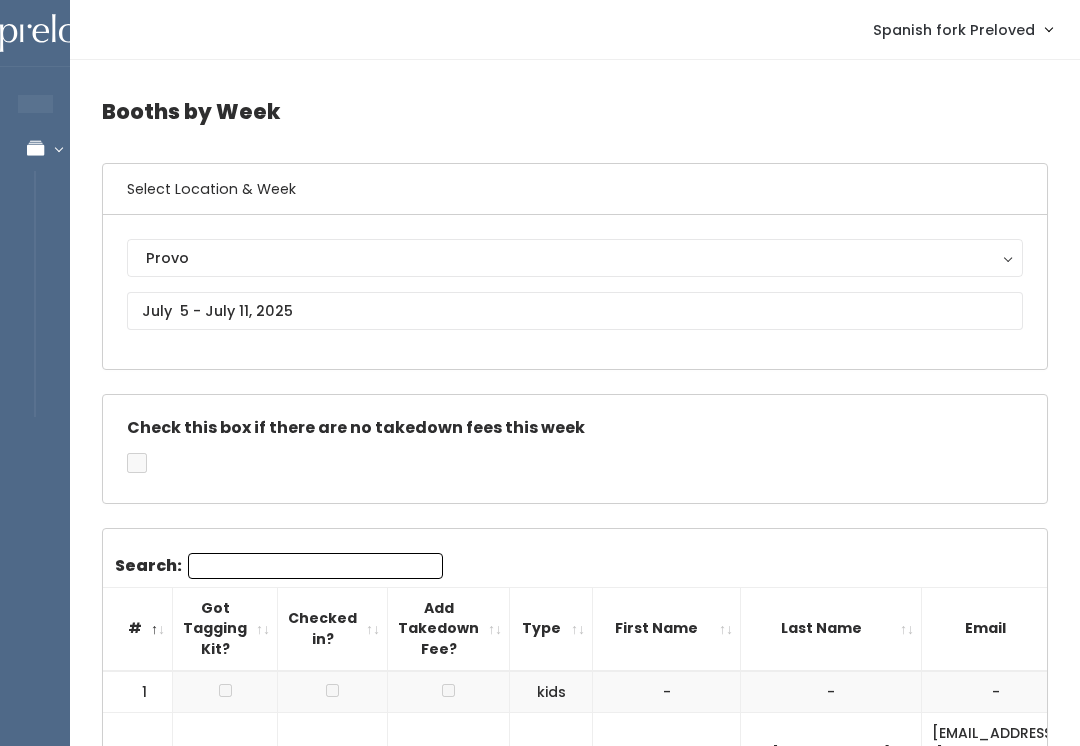 scroll, scrollTop: 0, scrollLeft: 0, axis: both 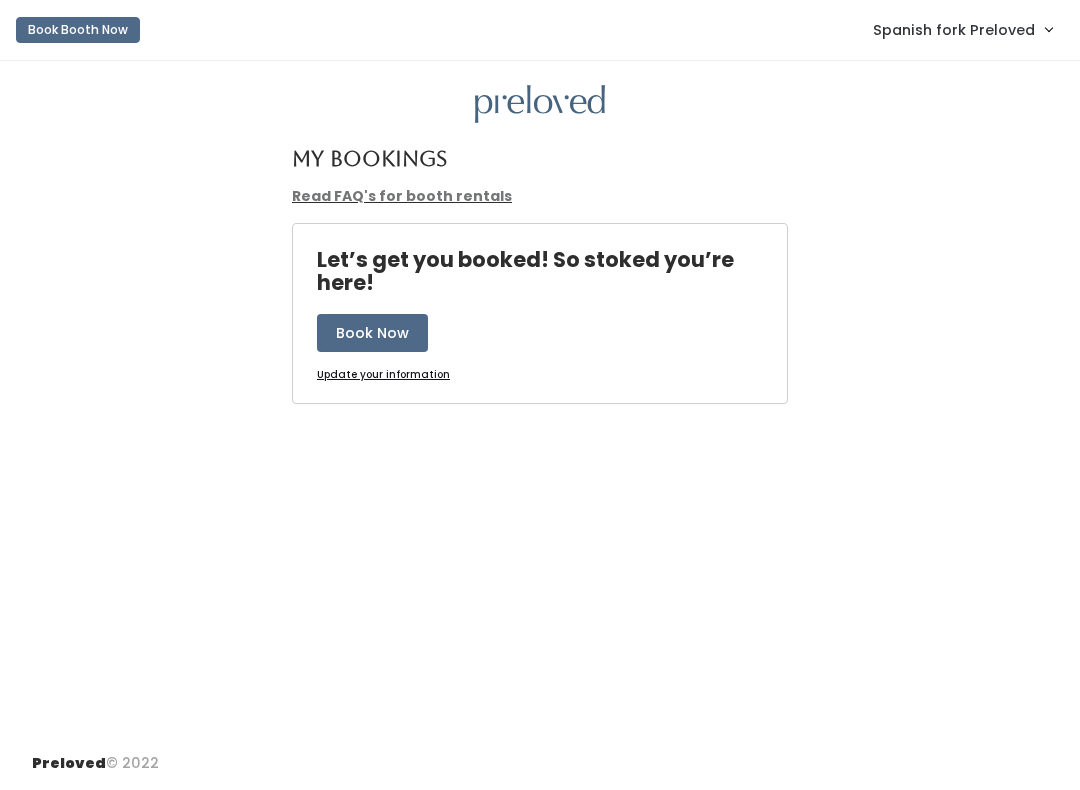 click on "Spanish fork Preloved" at bounding box center (954, 30) 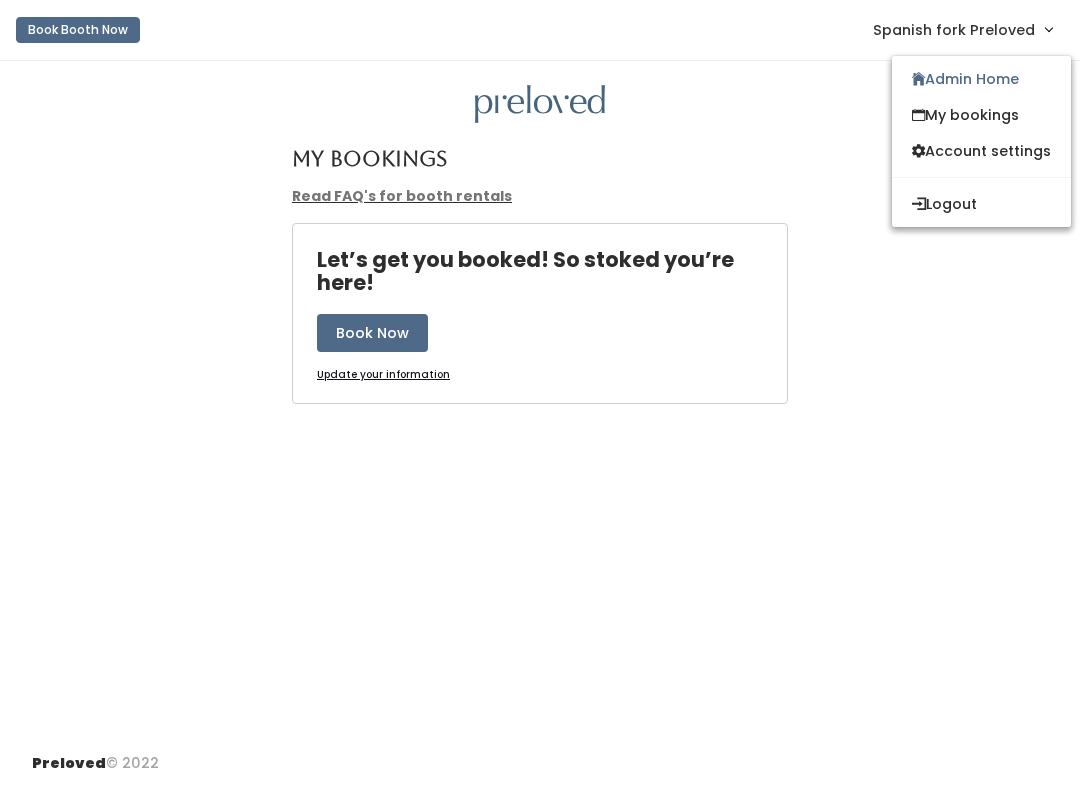 click on "Admin Home" at bounding box center (981, 79) 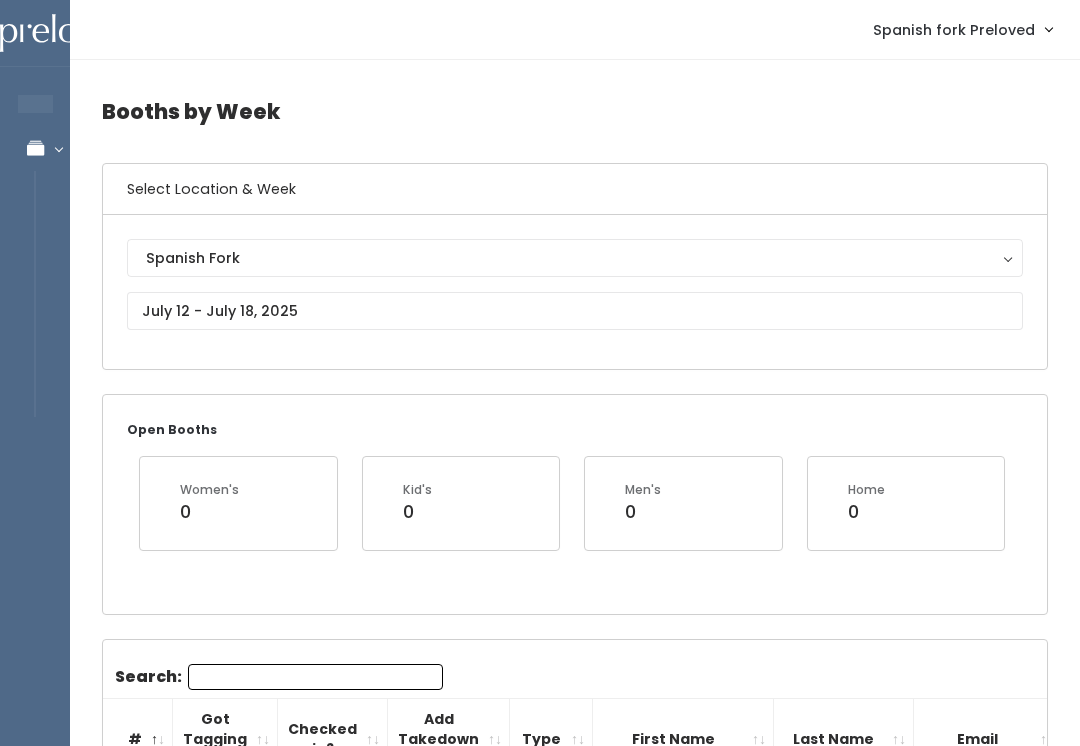 scroll, scrollTop: 0, scrollLeft: 0, axis: both 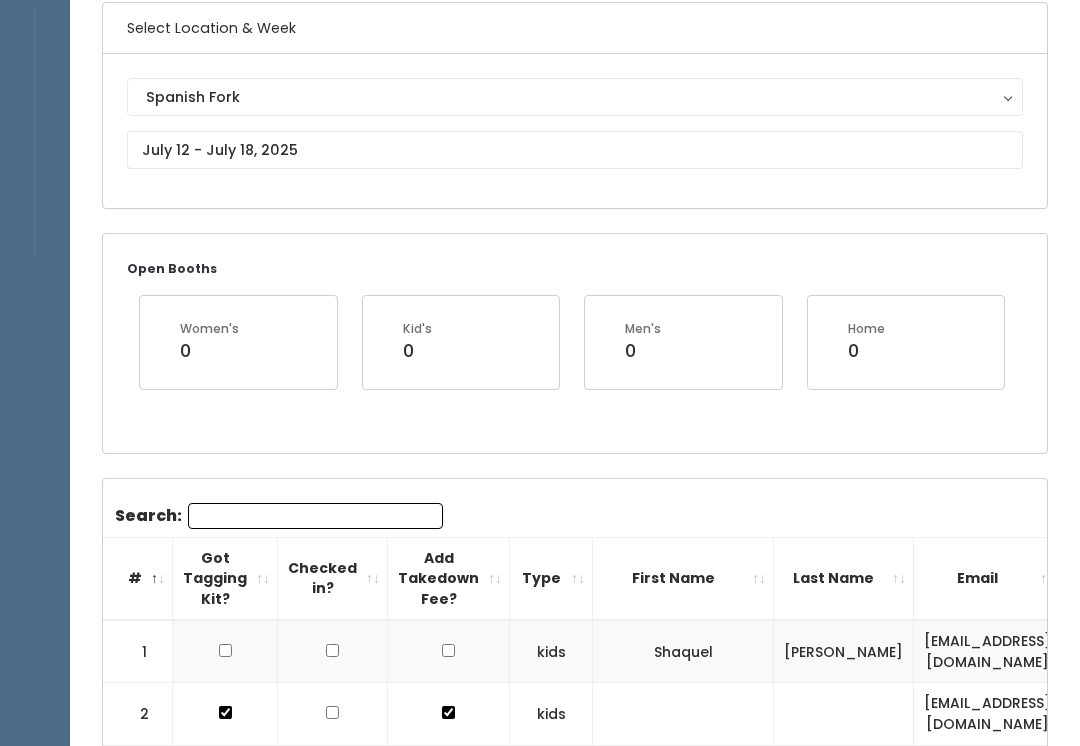 click on "Search:" at bounding box center [315, 516] 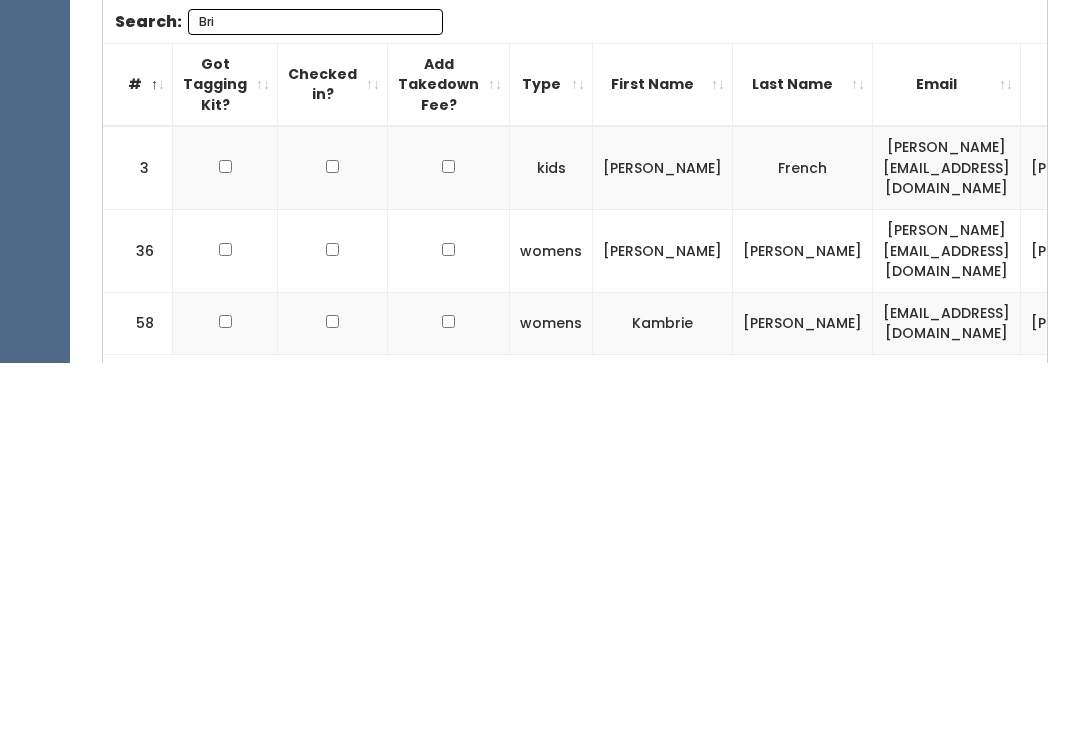 scroll, scrollTop: 323, scrollLeft: 0, axis: vertical 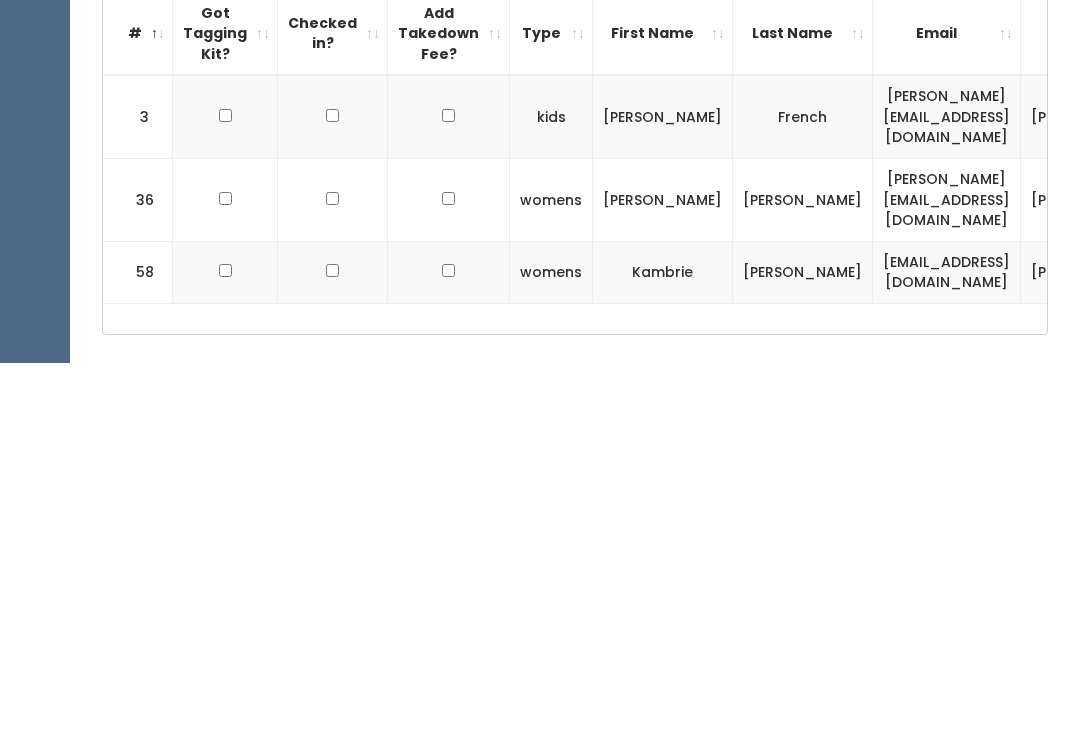 type on "Bri" 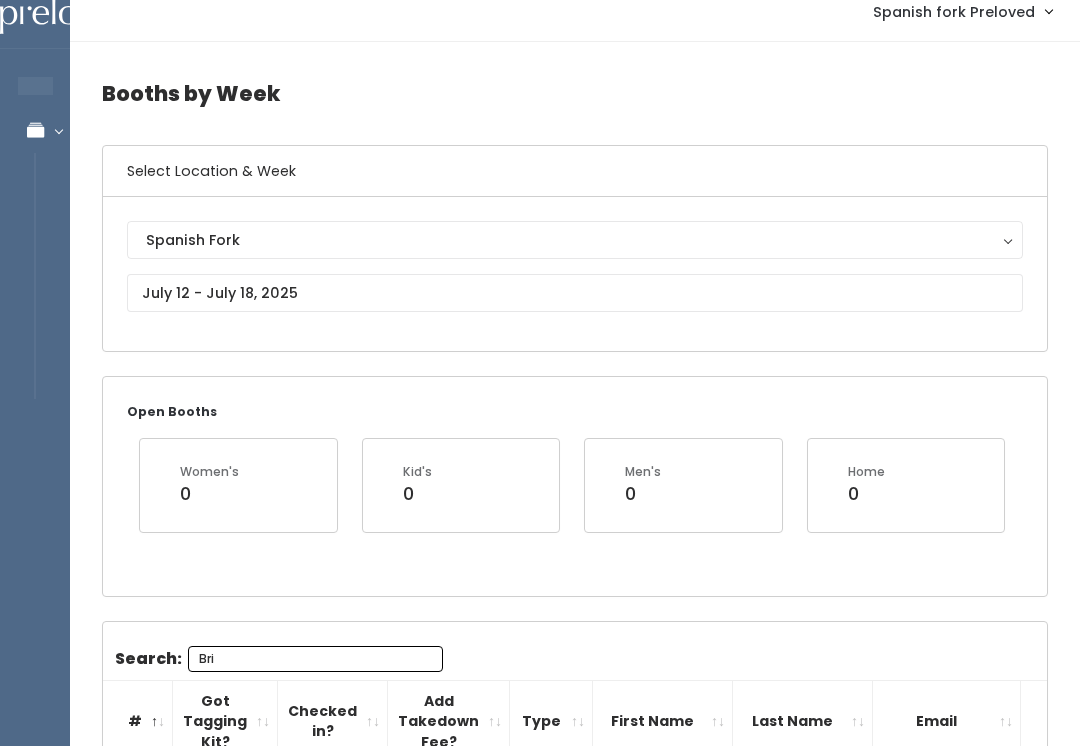 scroll, scrollTop: 2, scrollLeft: 0, axis: vertical 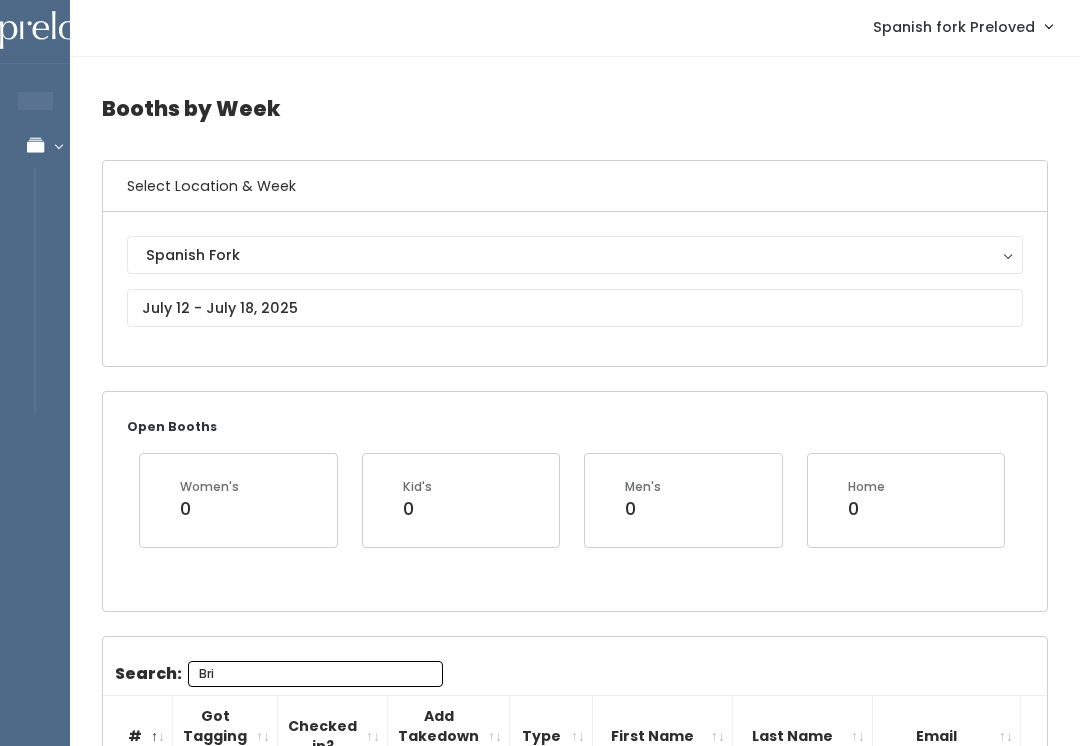 click on "Bri" at bounding box center (315, 674) 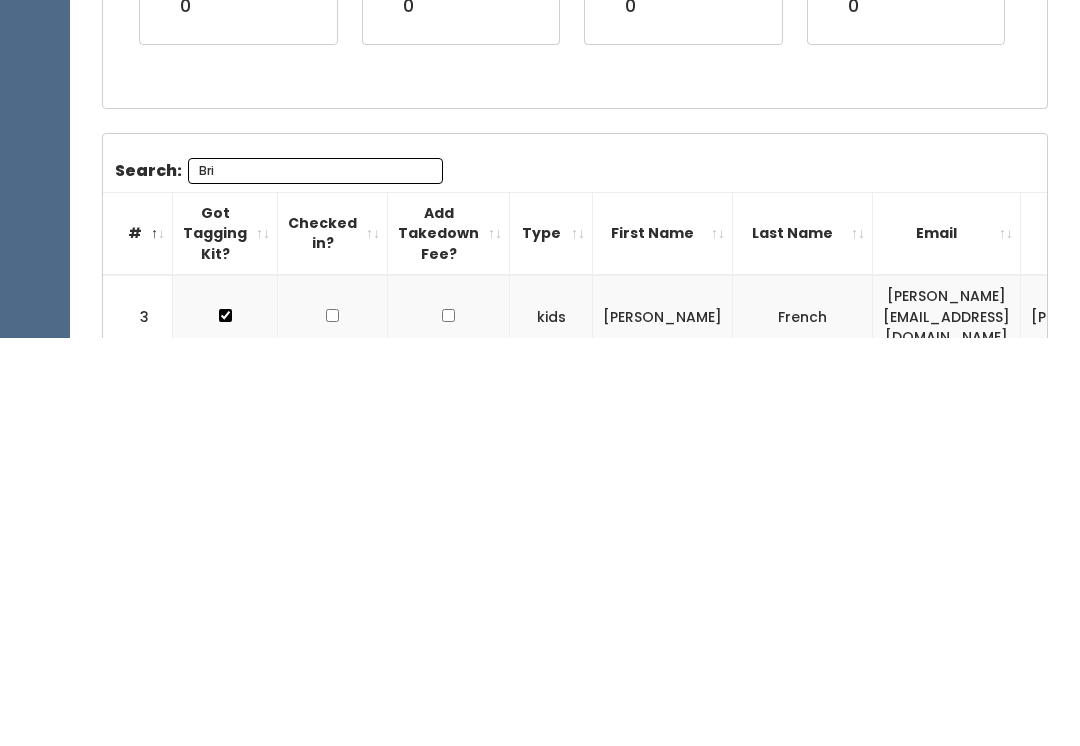 click on "Bri" at bounding box center [315, 579] 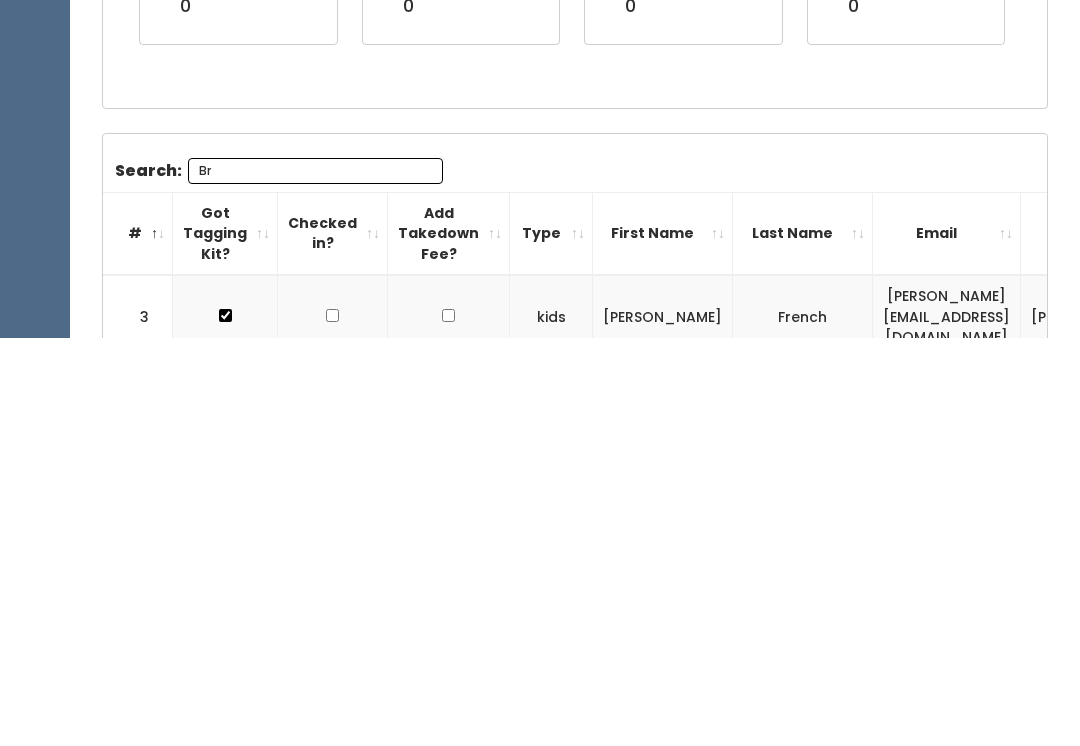 type on "B" 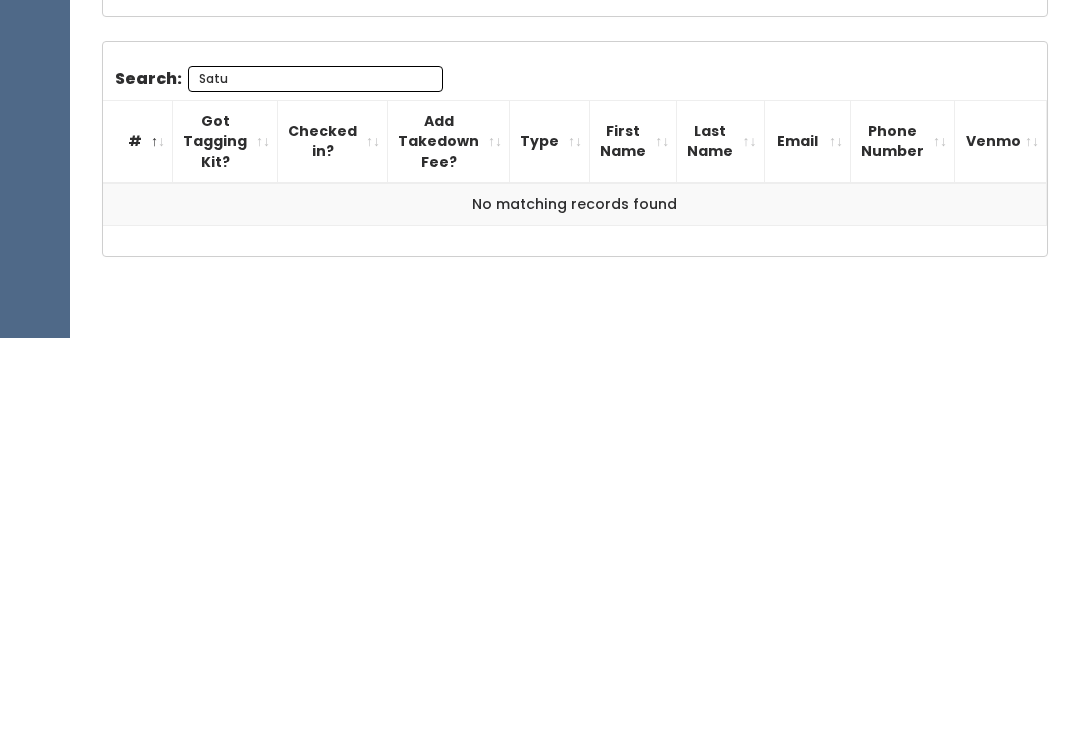 scroll, scrollTop: 191, scrollLeft: 0, axis: vertical 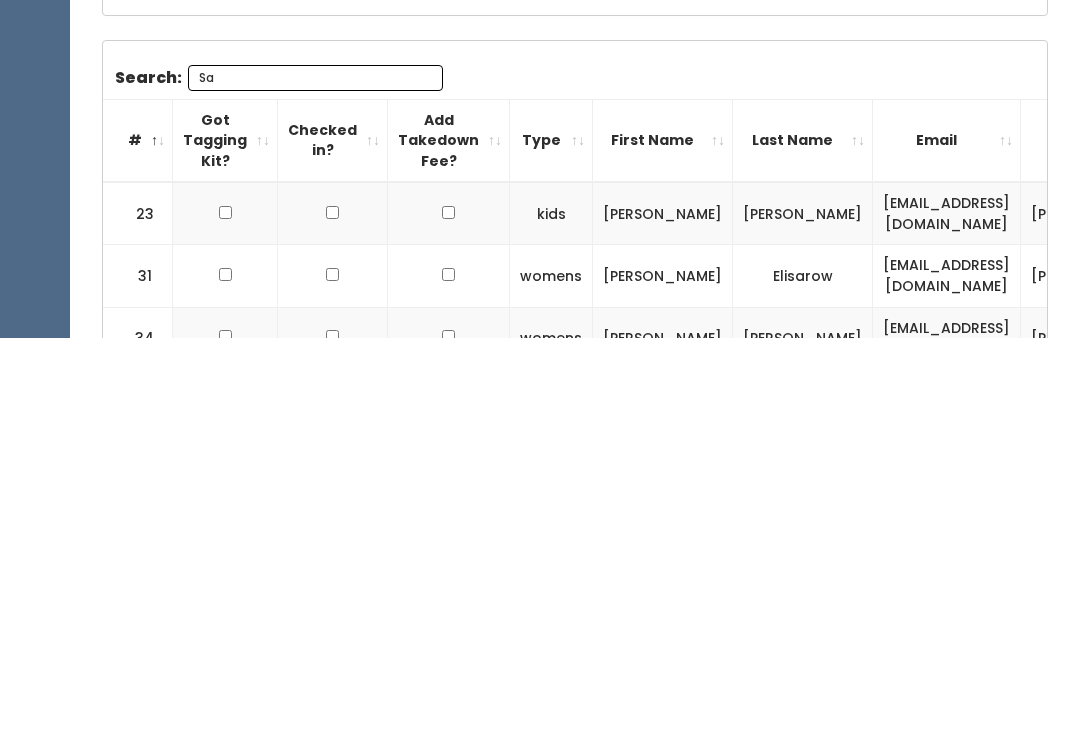 type on "S" 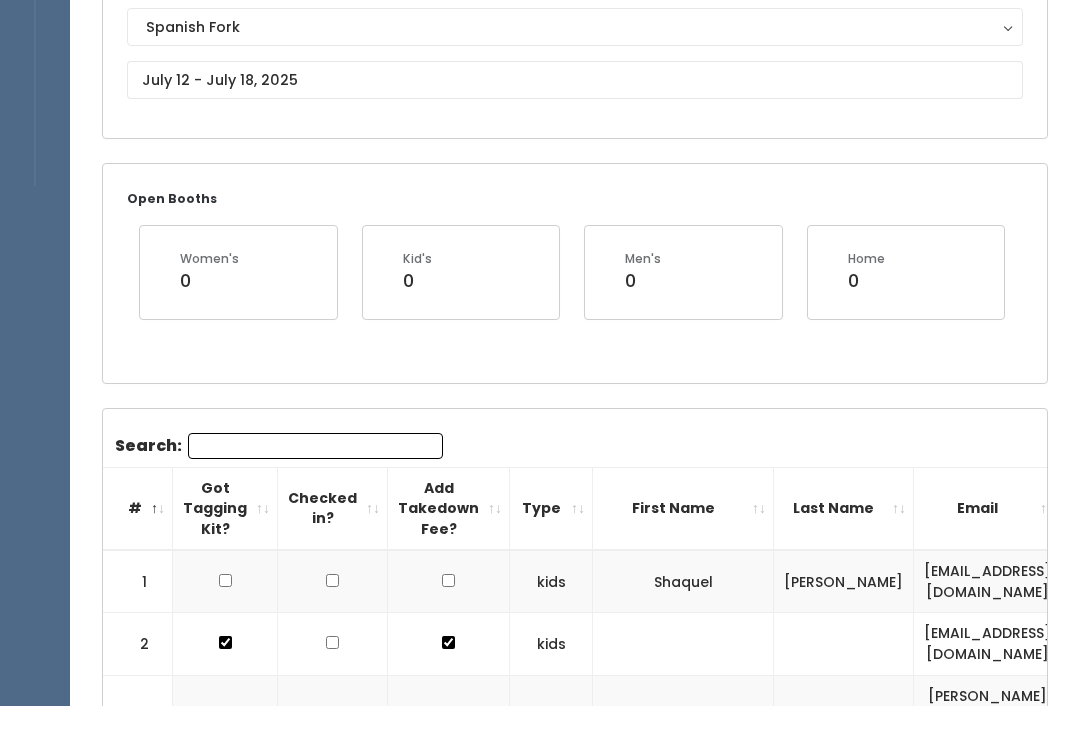 type 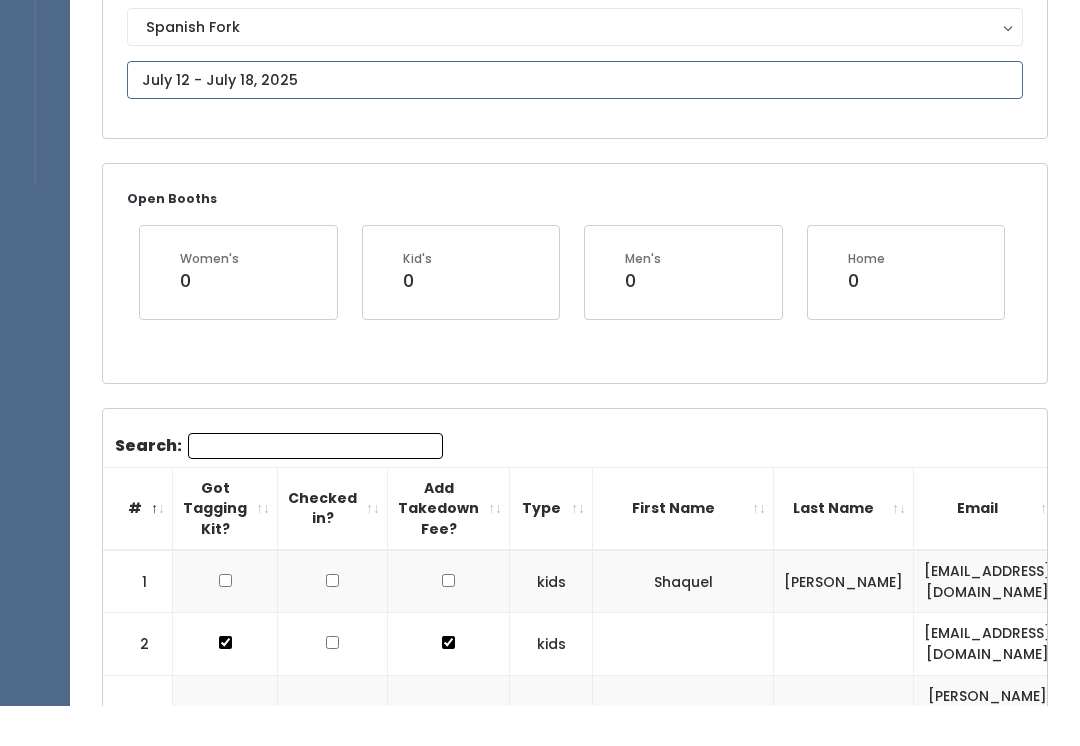 click at bounding box center [575, 120] 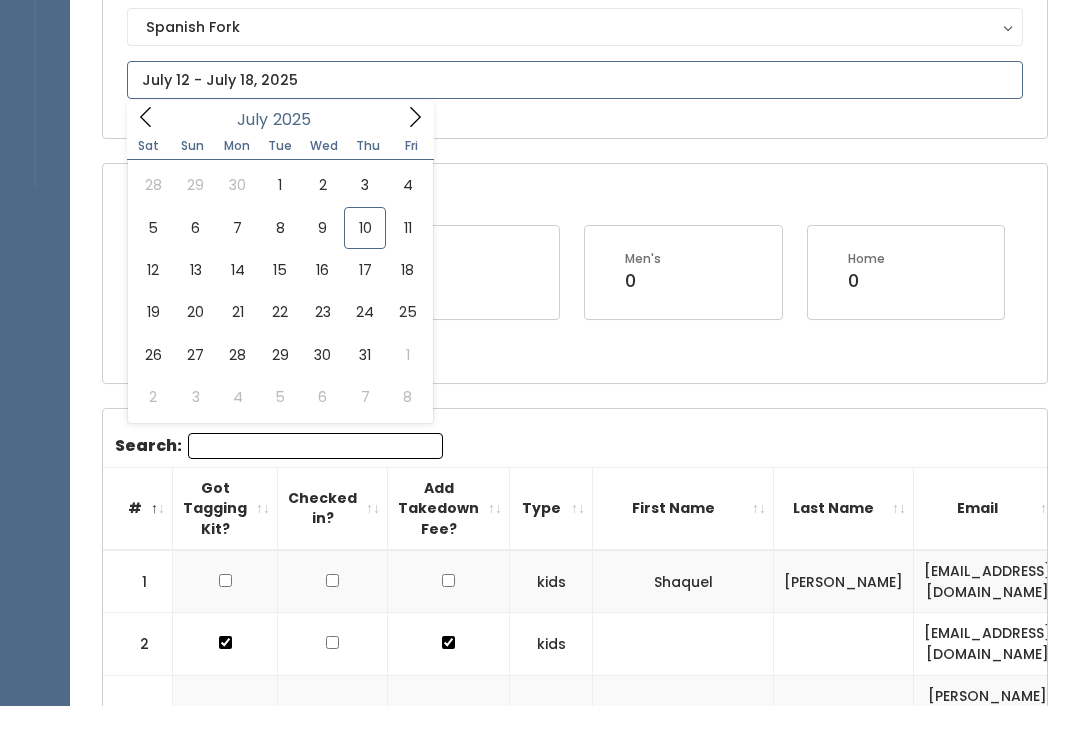 scroll, scrollTop: 231, scrollLeft: 0, axis: vertical 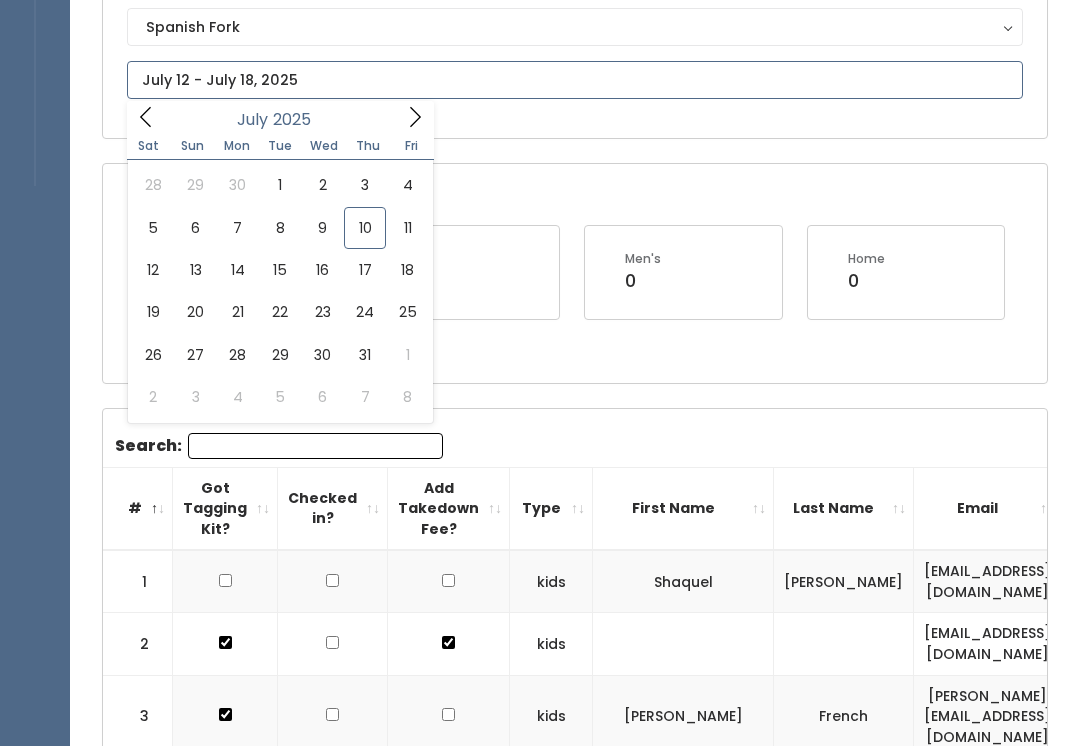 type on "July 5 to July 11" 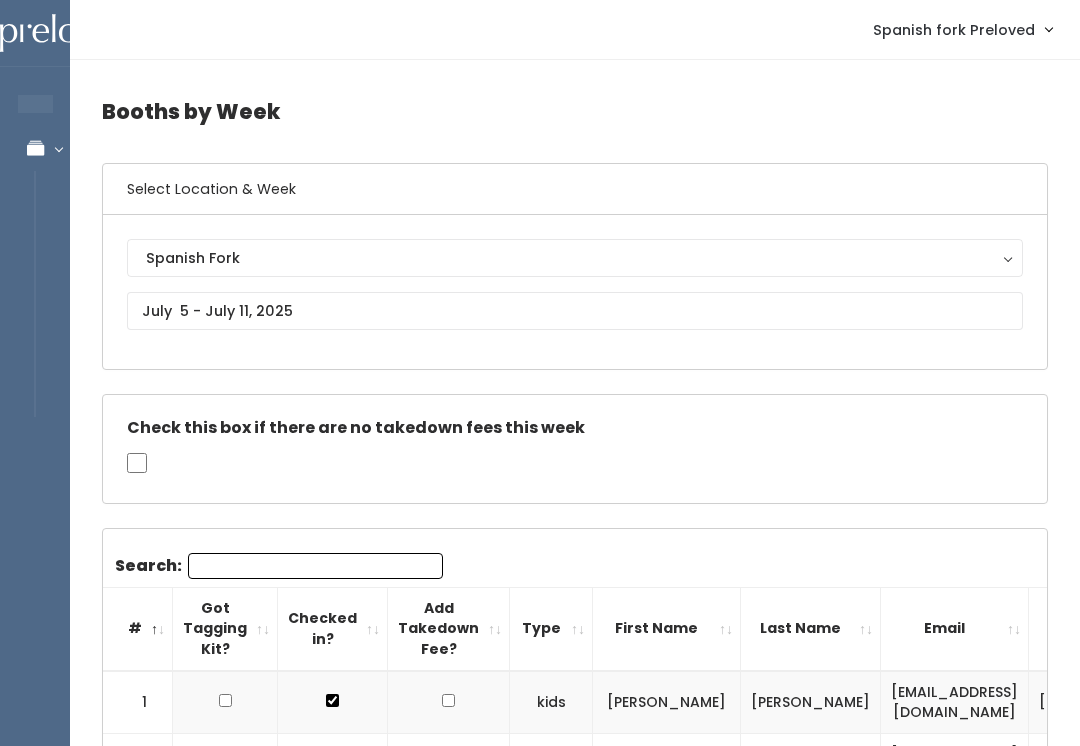 scroll, scrollTop: 96, scrollLeft: 0, axis: vertical 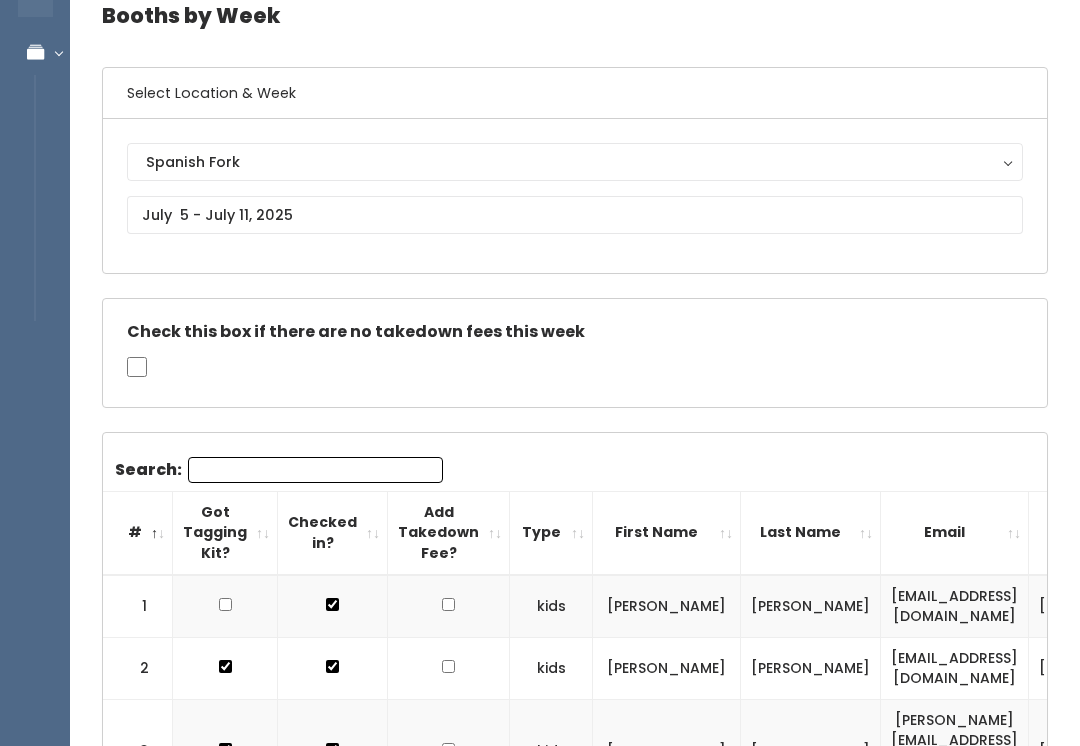 click on "Search:" at bounding box center (315, 470) 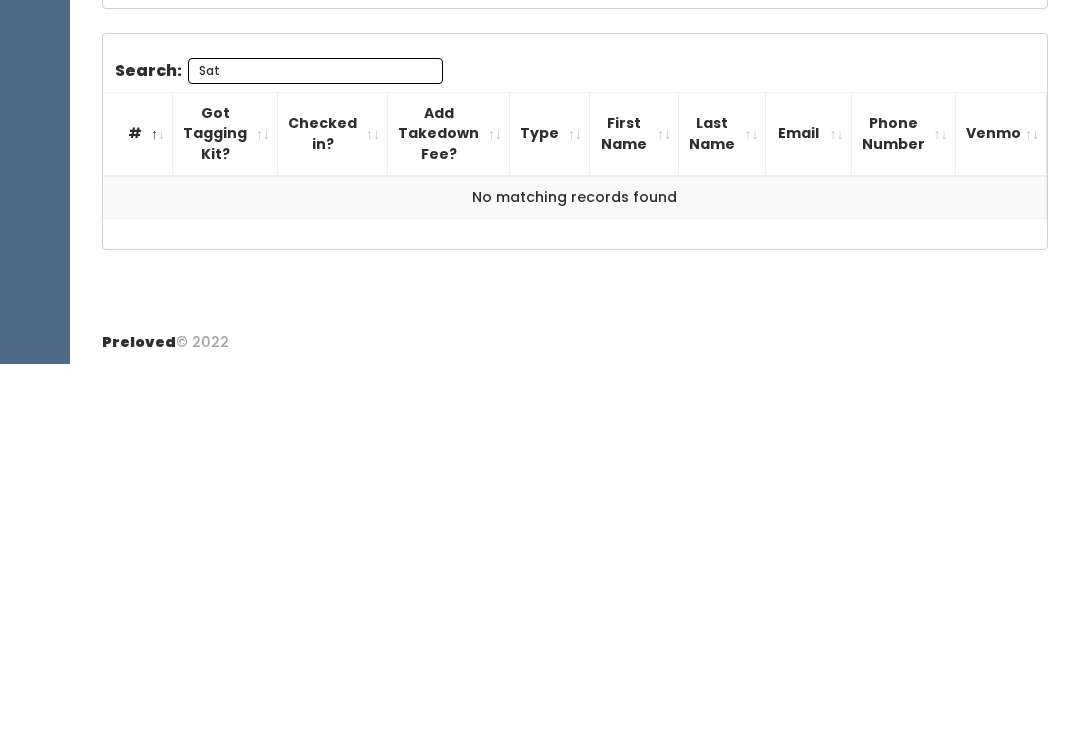 scroll, scrollTop: 114, scrollLeft: 0, axis: vertical 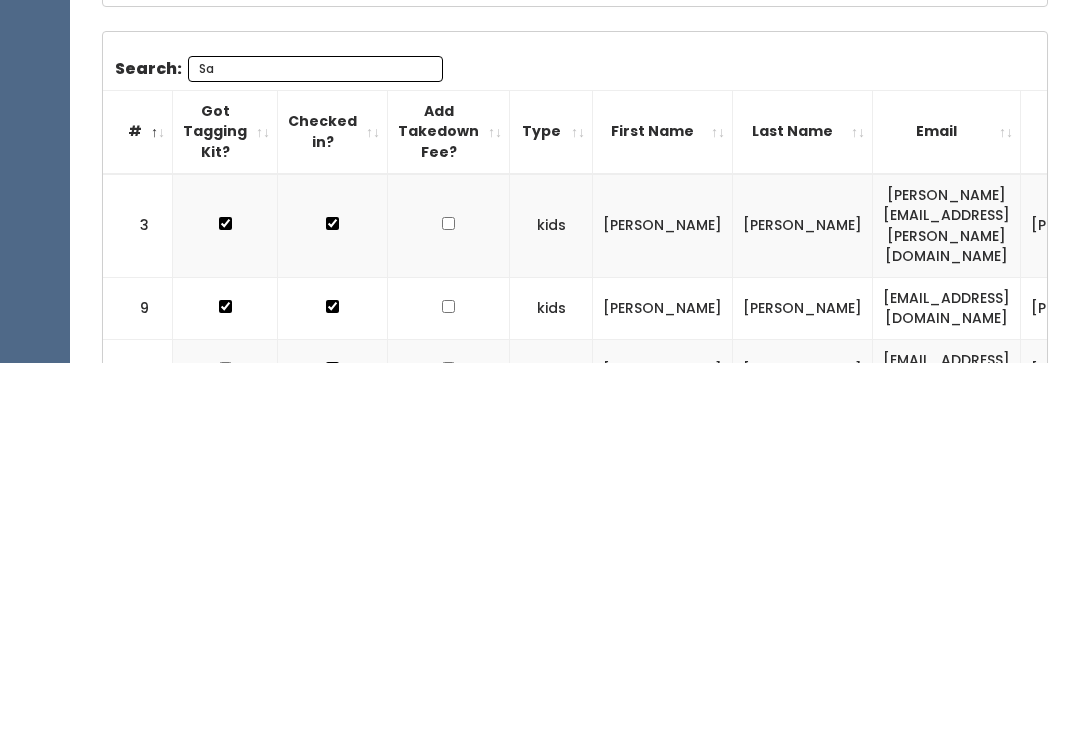 type on "S" 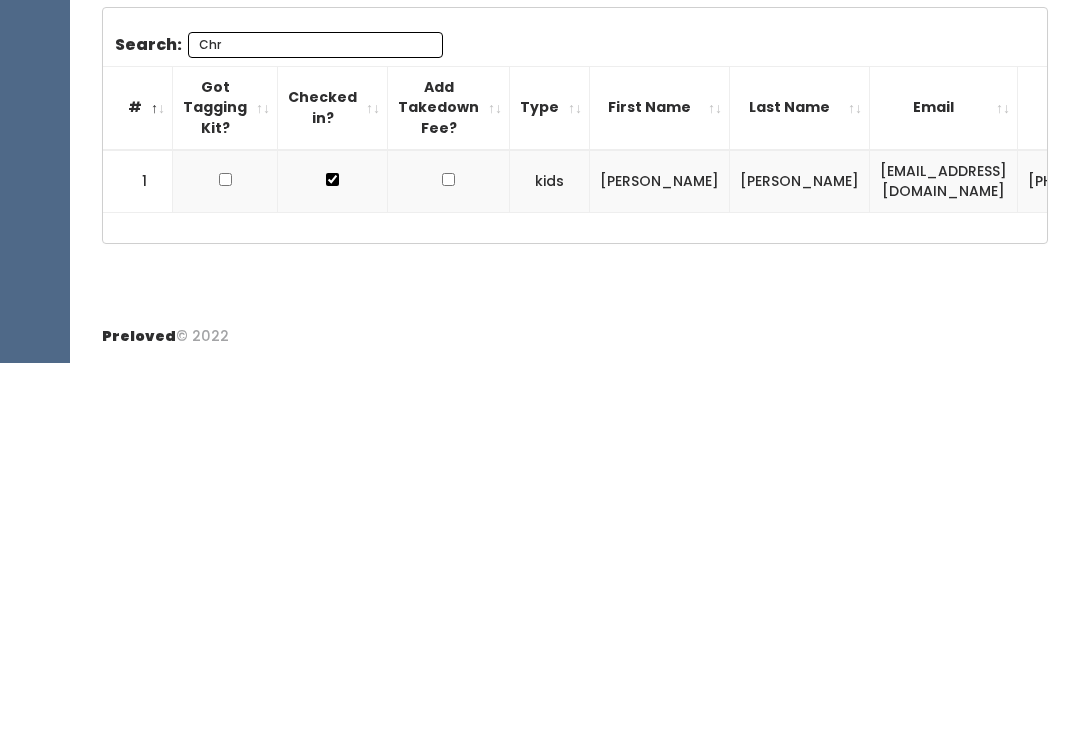 scroll, scrollTop: 152, scrollLeft: 0, axis: vertical 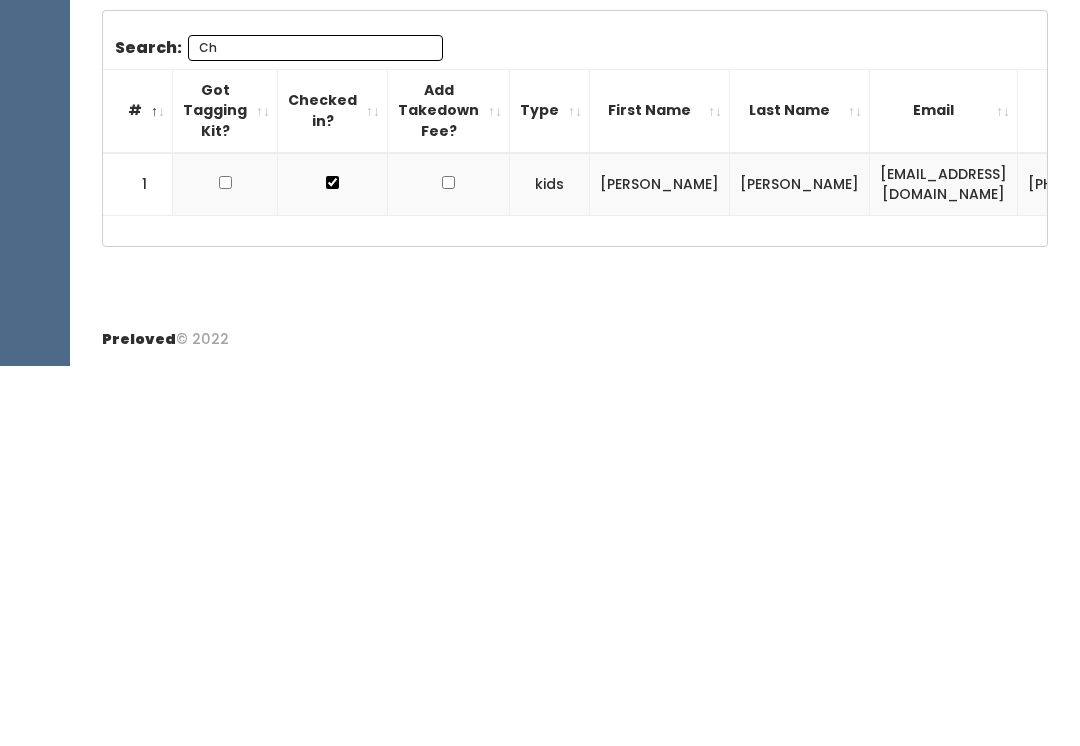 type on "C" 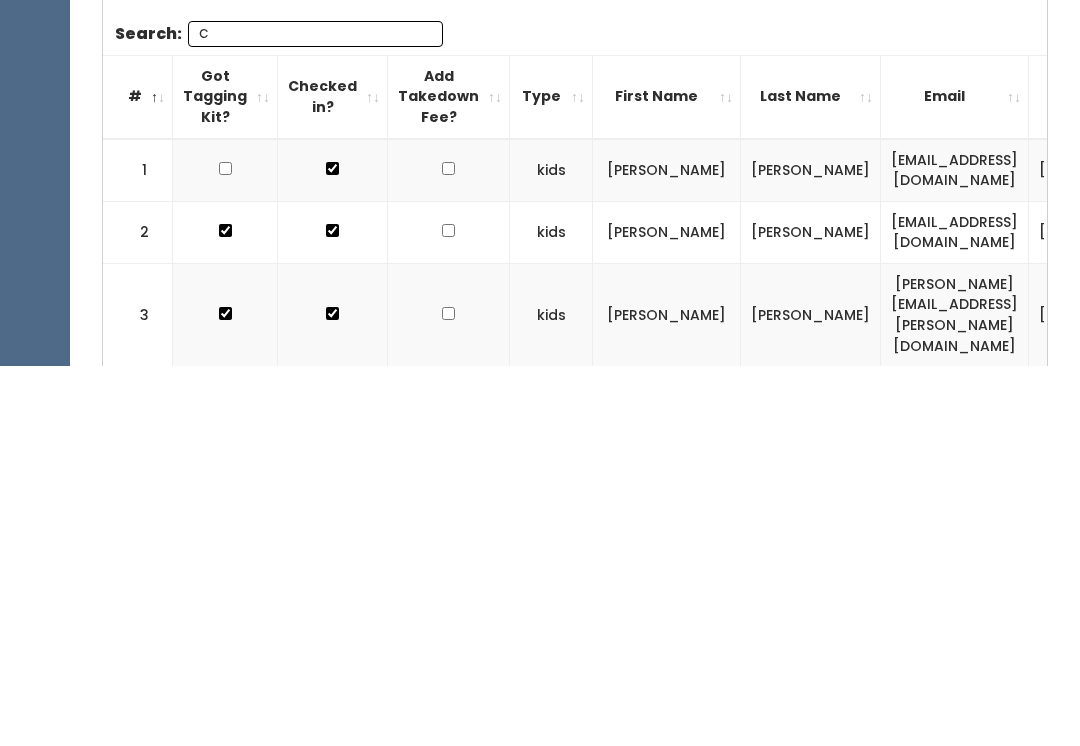 type 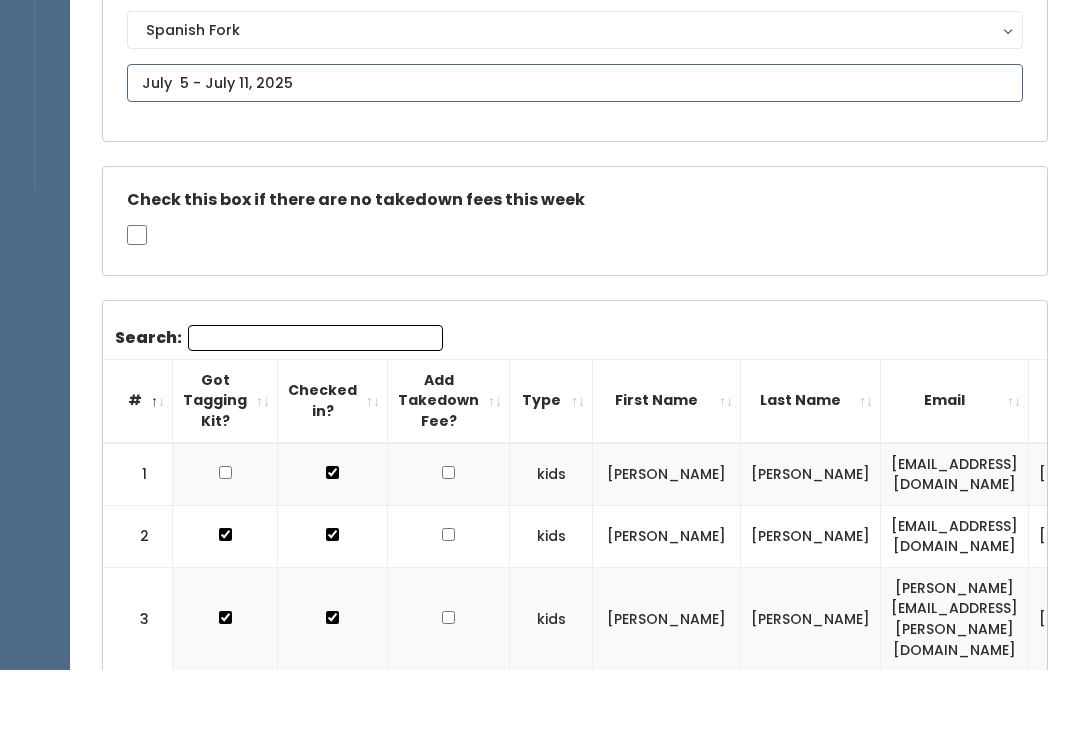 click on "EMPLOYEES
Manage Bookings
Booths by Week
All Bookings
Bookings with Booths
Booth Discounts
Seller Check-in
Spanish fork Preloved
Admin Home
My bookings
Logout" at bounding box center [540, 2507] 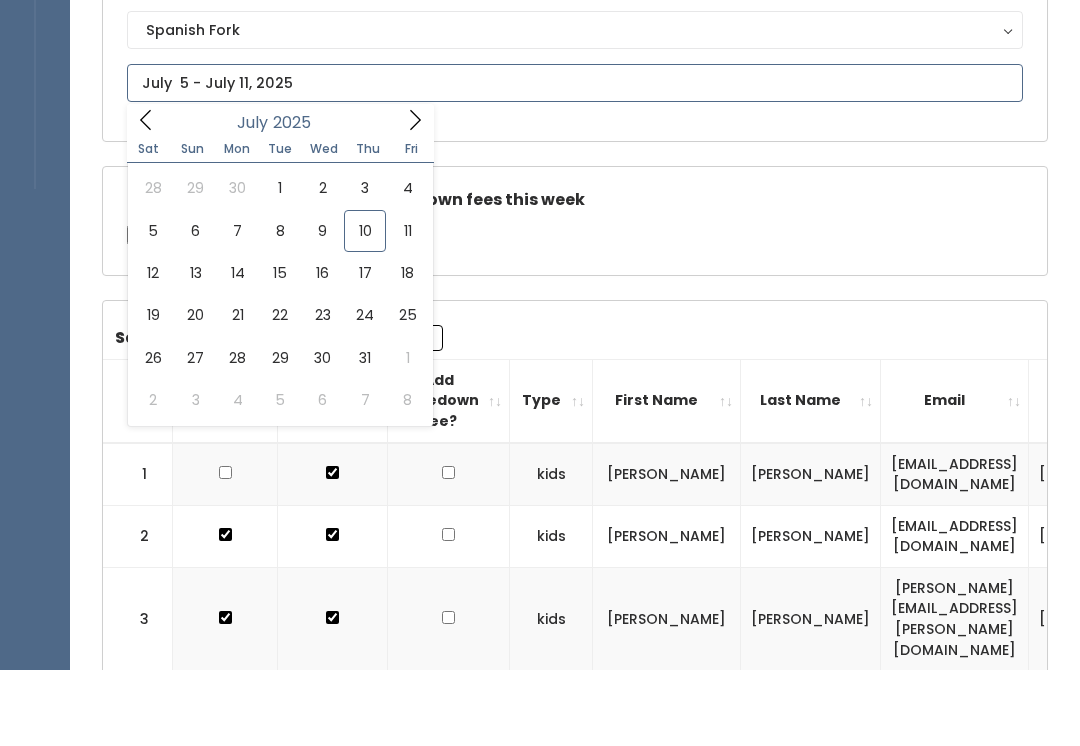 scroll, scrollTop: 228, scrollLeft: 0, axis: vertical 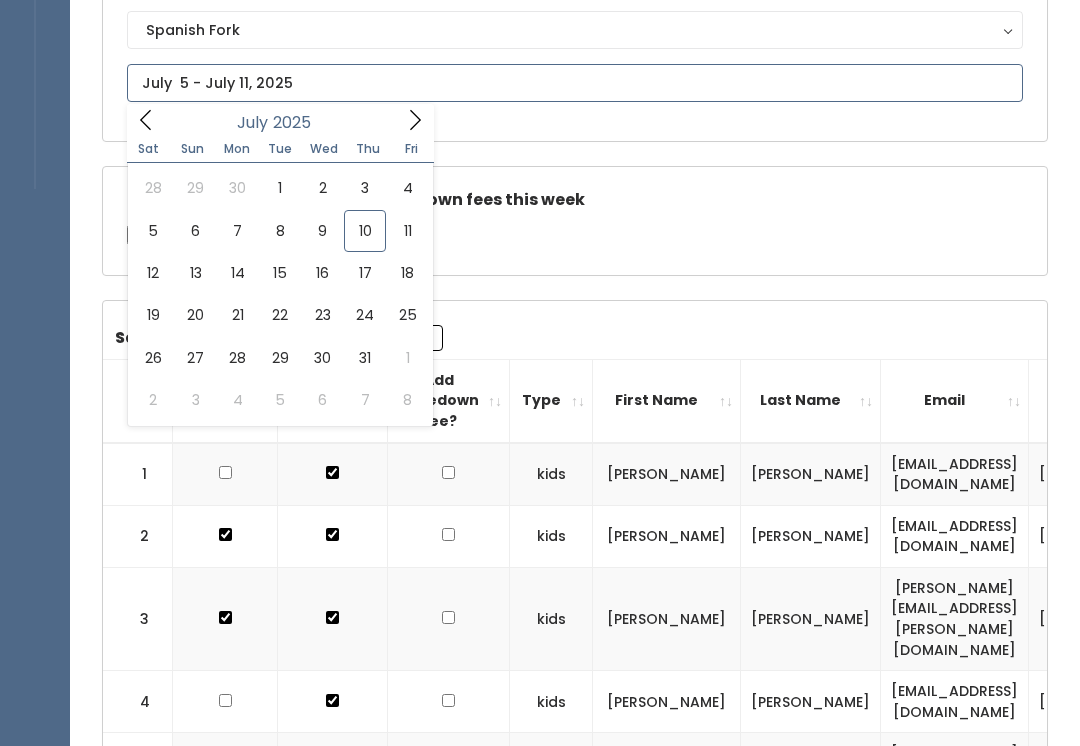 type on "July 12 to July 18" 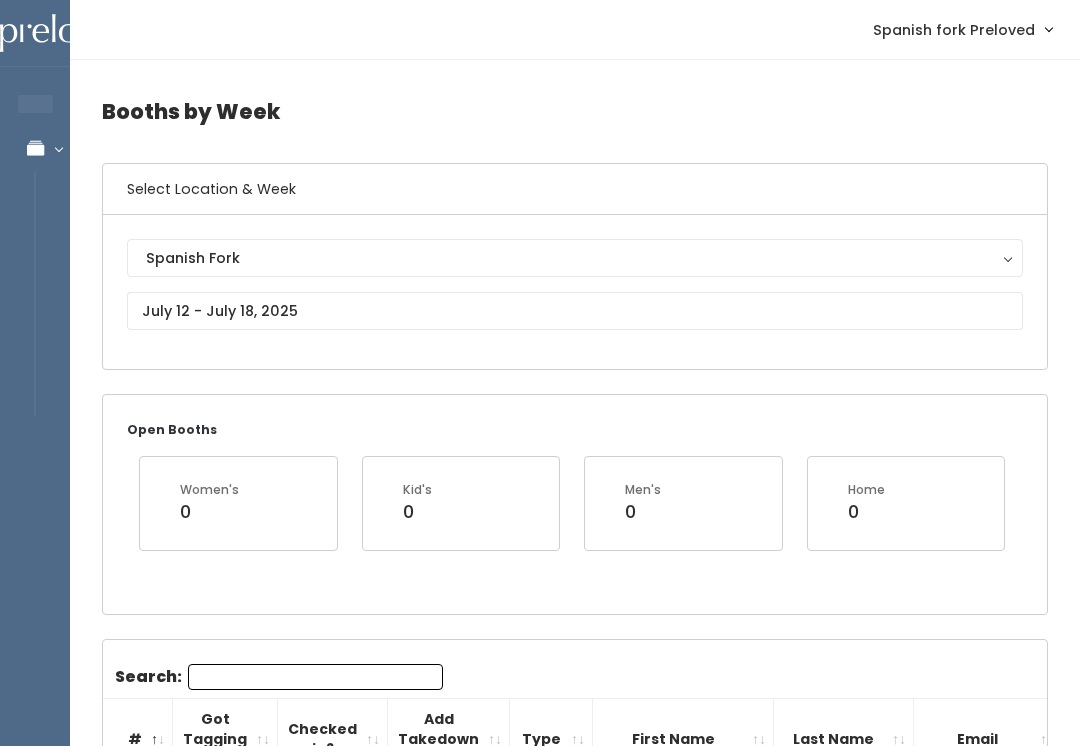 scroll, scrollTop: 0, scrollLeft: 0, axis: both 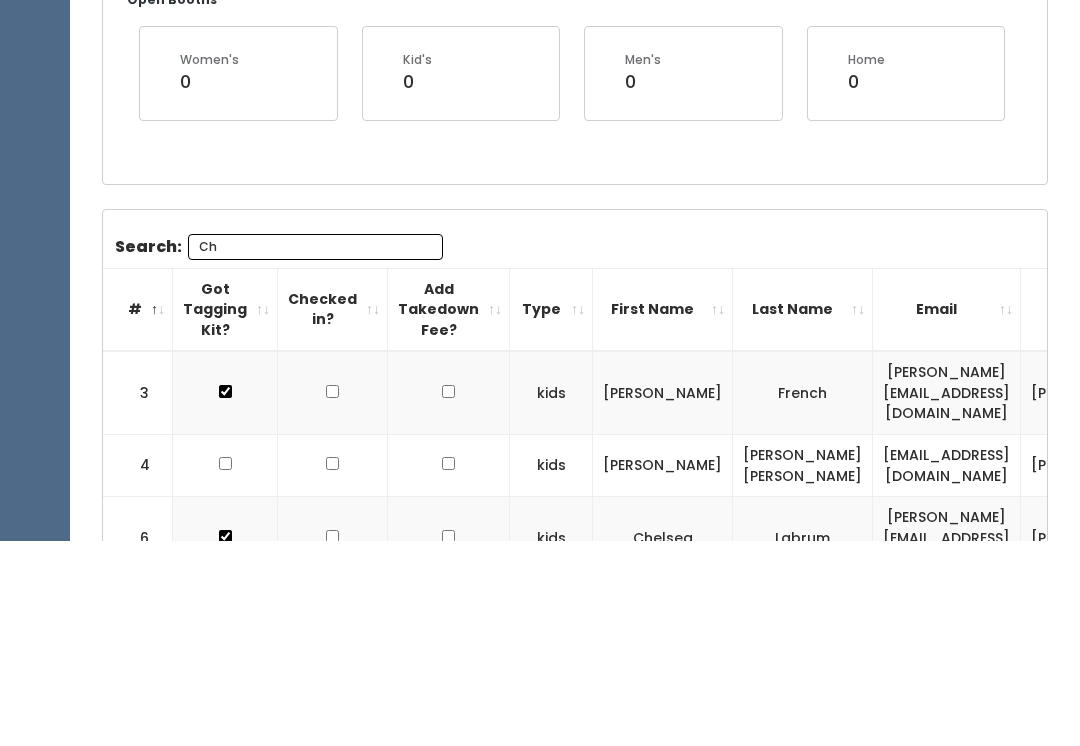 type on "C" 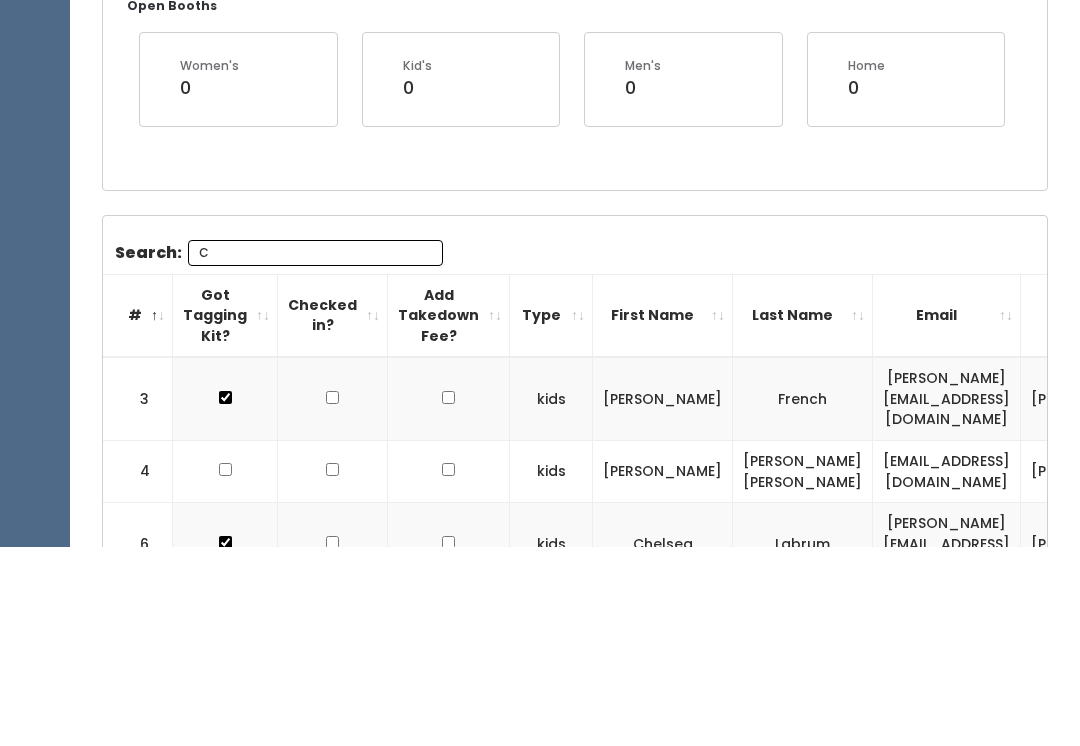 type 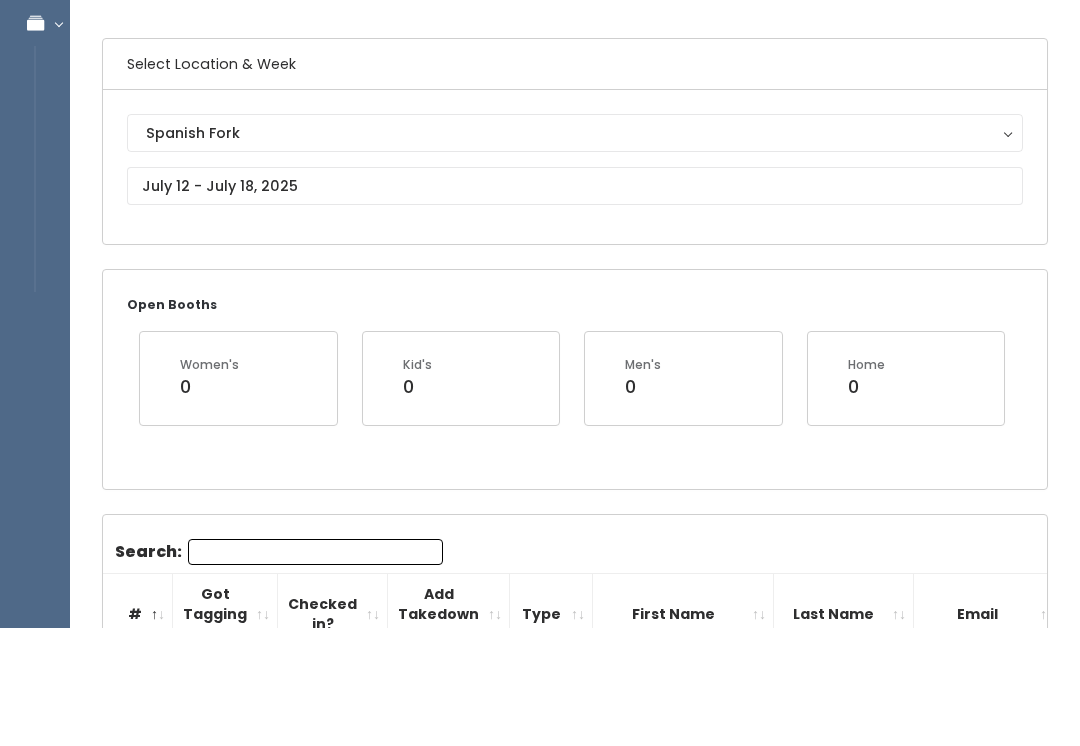 scroll, scrollTop: 0, scrollLeft: 0, axis: both 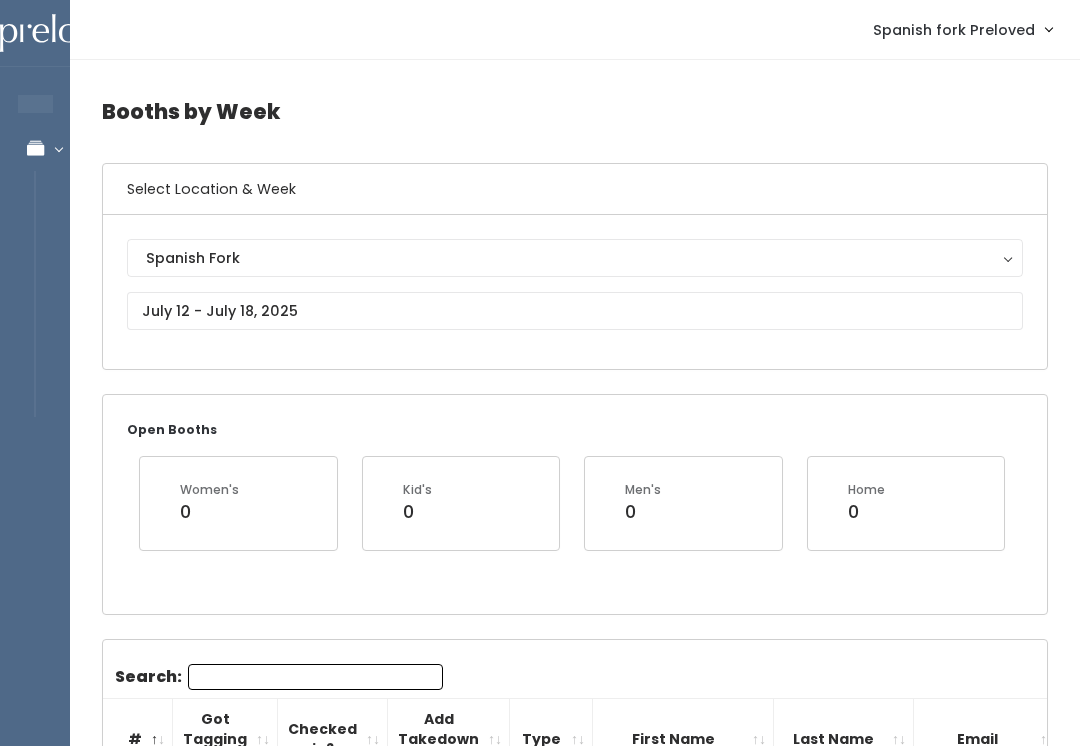 click on "Spanish Fork" at bounding box center [575, 258] 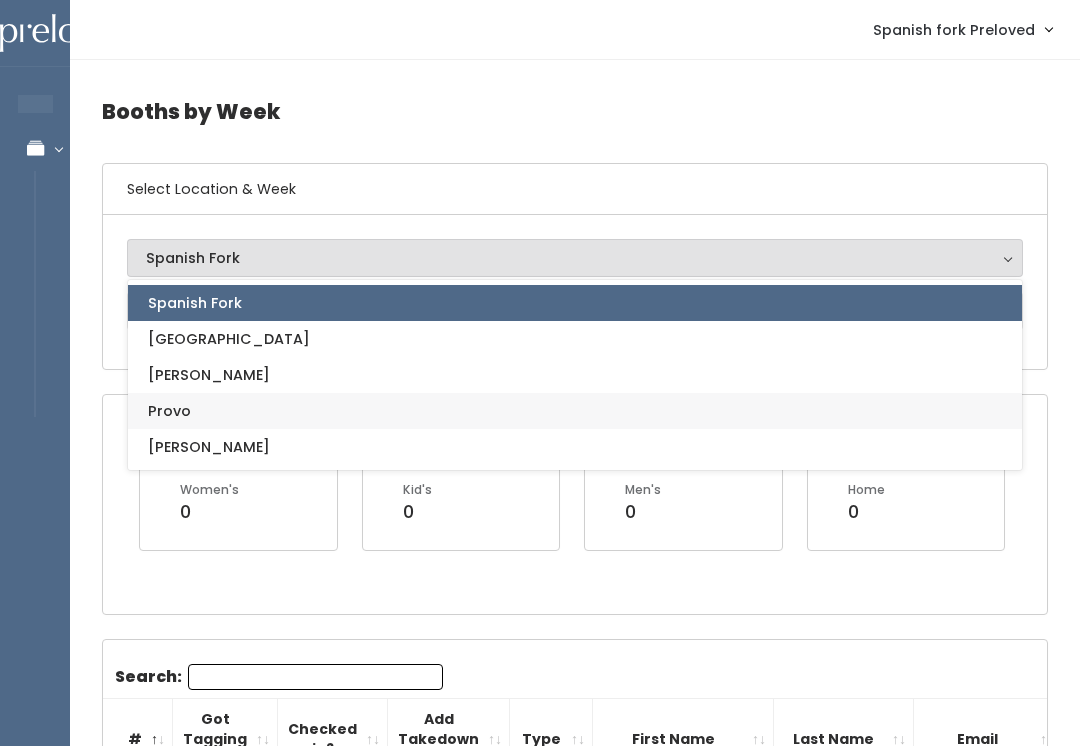 click on "Provo" at bounding box center [575, 411] 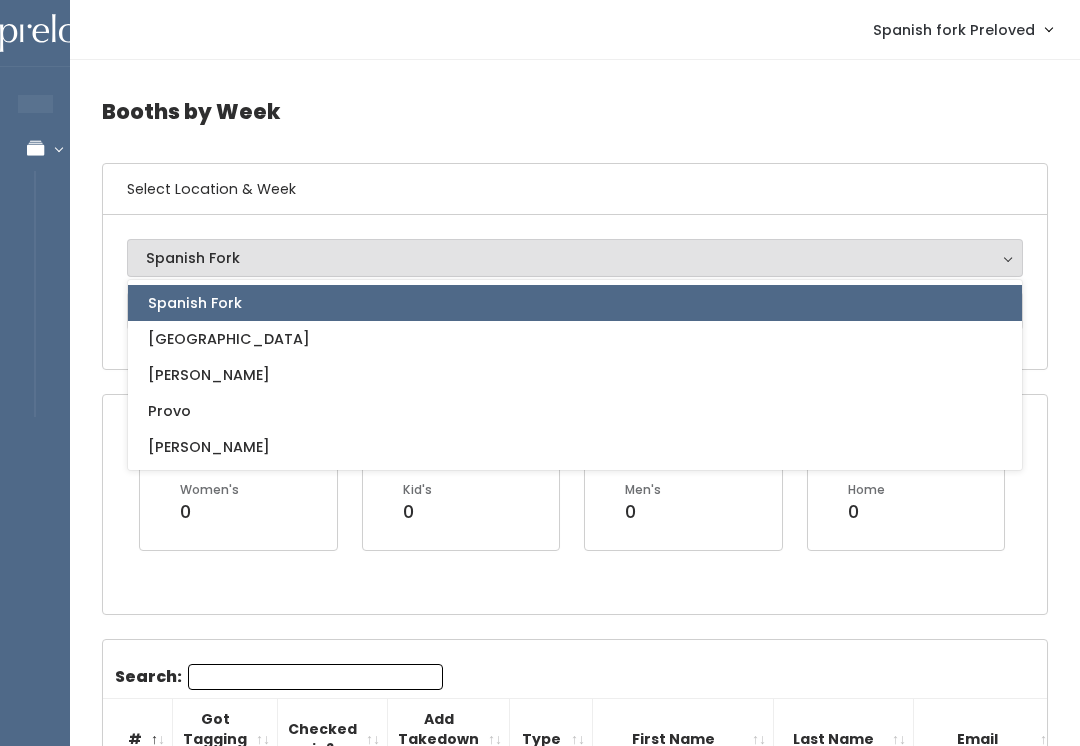 select on "1" 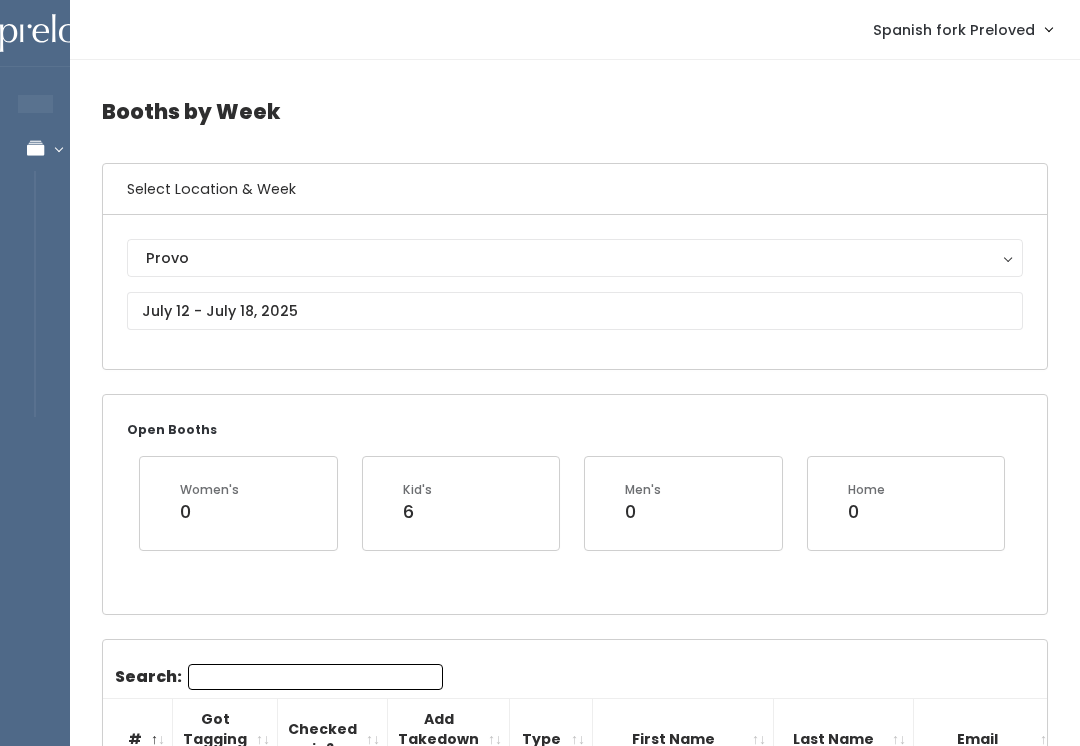 scroll, scrollTop: 0, scrollLeft: 0, axis: both 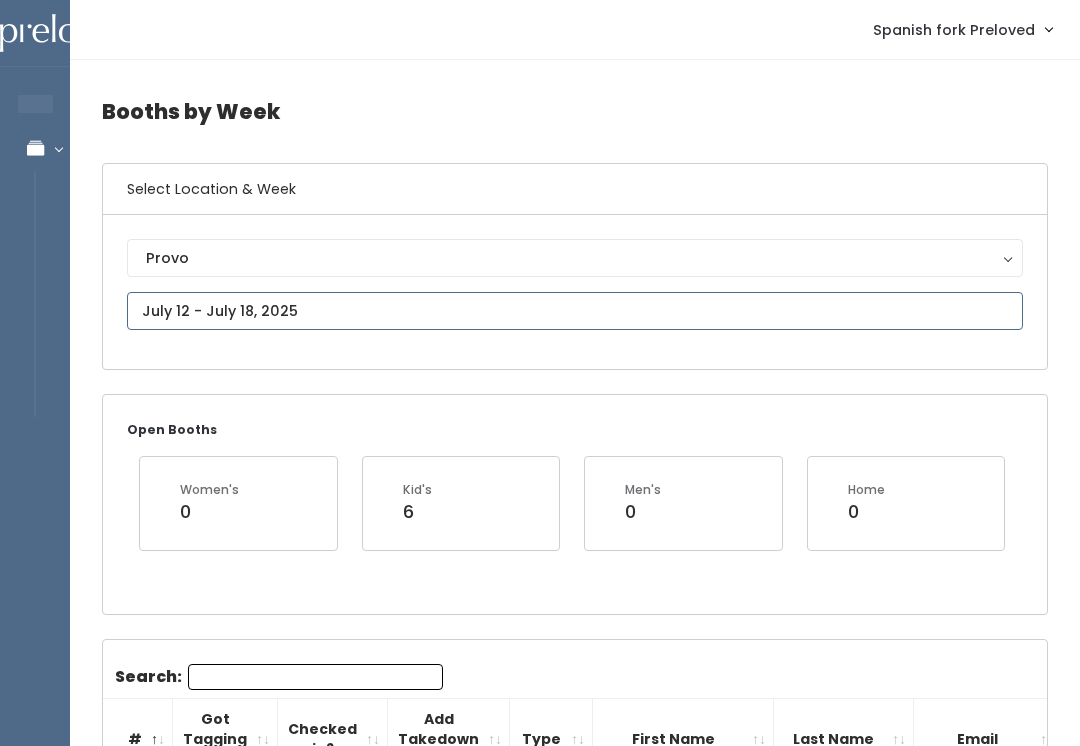 click on "EMPLOYEES
Manage Bookings
Booths by Week
All Bookings
Bookings with Booths
Booth Discounts
Seller Check-in
Spanish fork Preloved
Admin Home
My bookings" at bounding box center (540, 2486) 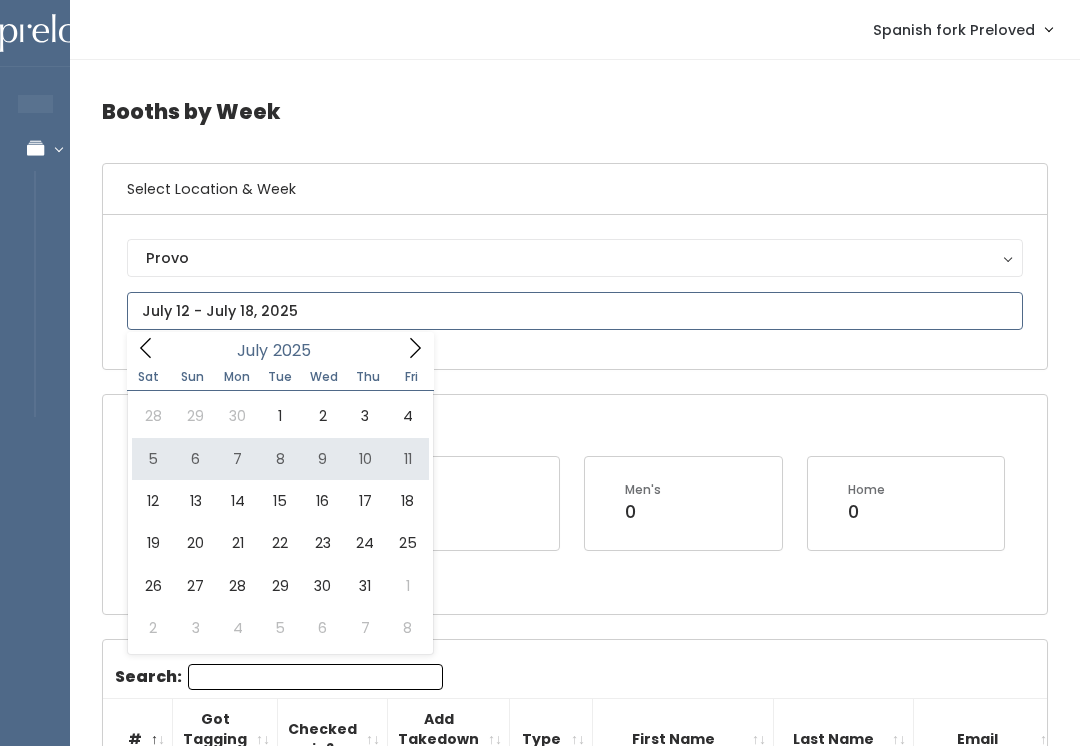 type on "[DATE] to [DATE]" 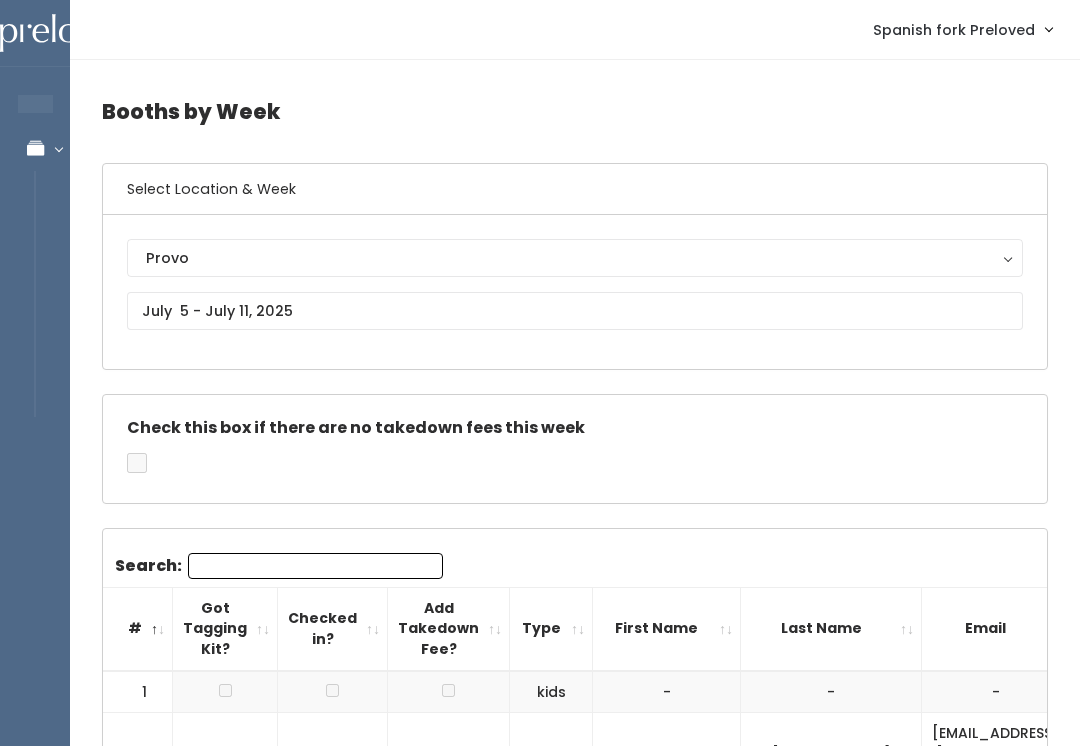 scroll, scrollTop: 0, scrollLeft: 0, axis: both 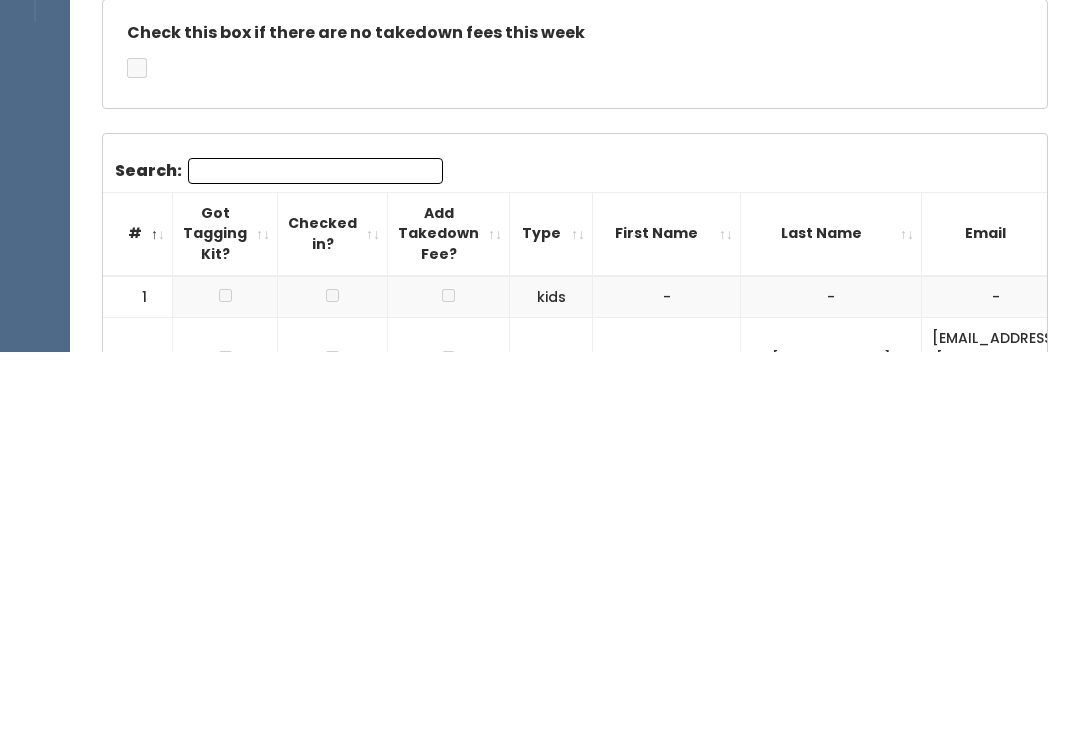 type on "X" 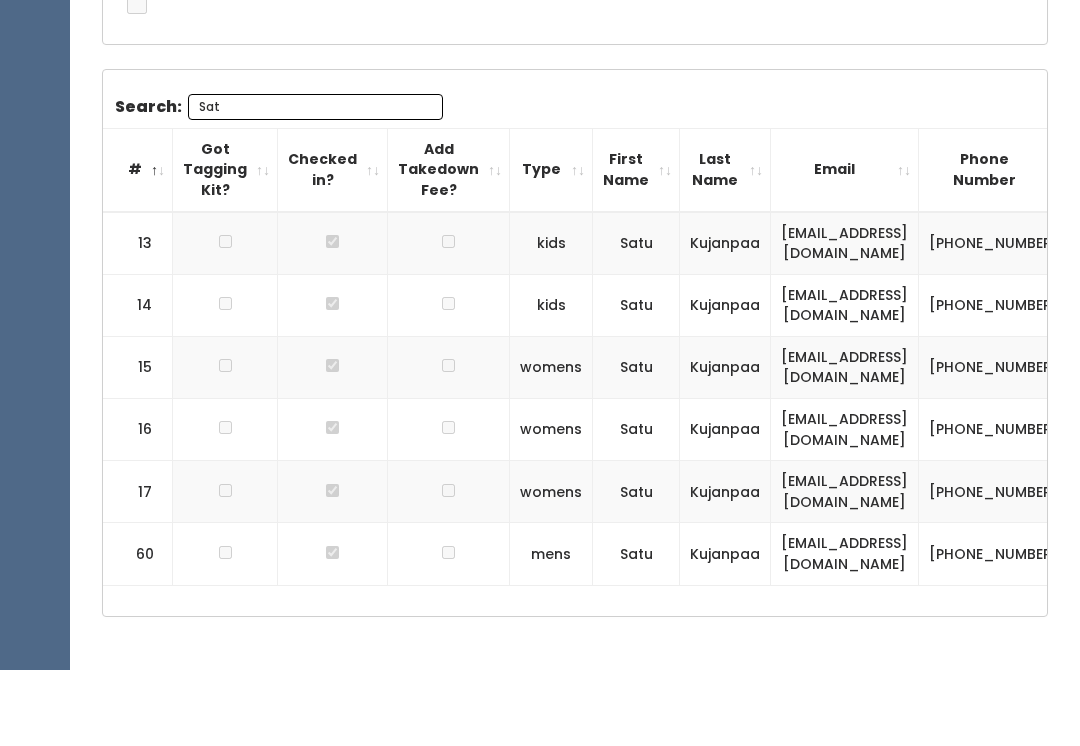 scroll, scrollTop: 412, scrollLeft: 0, axis: vertical 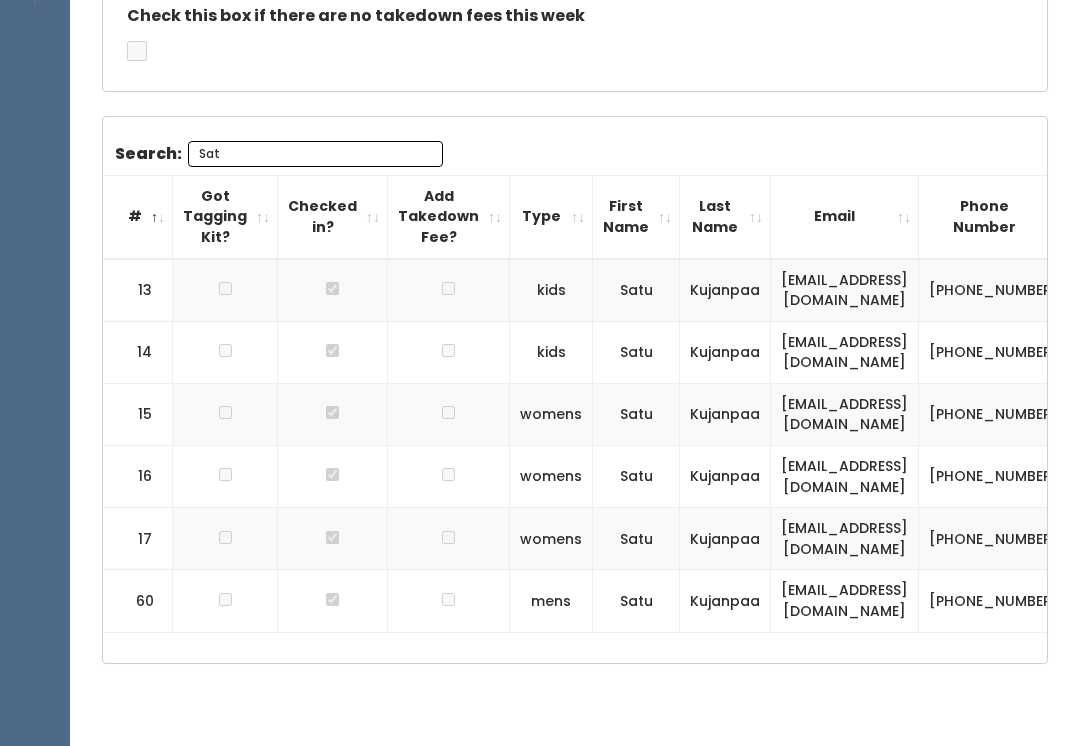 click on "Sat" at bounding box center [315, 154] 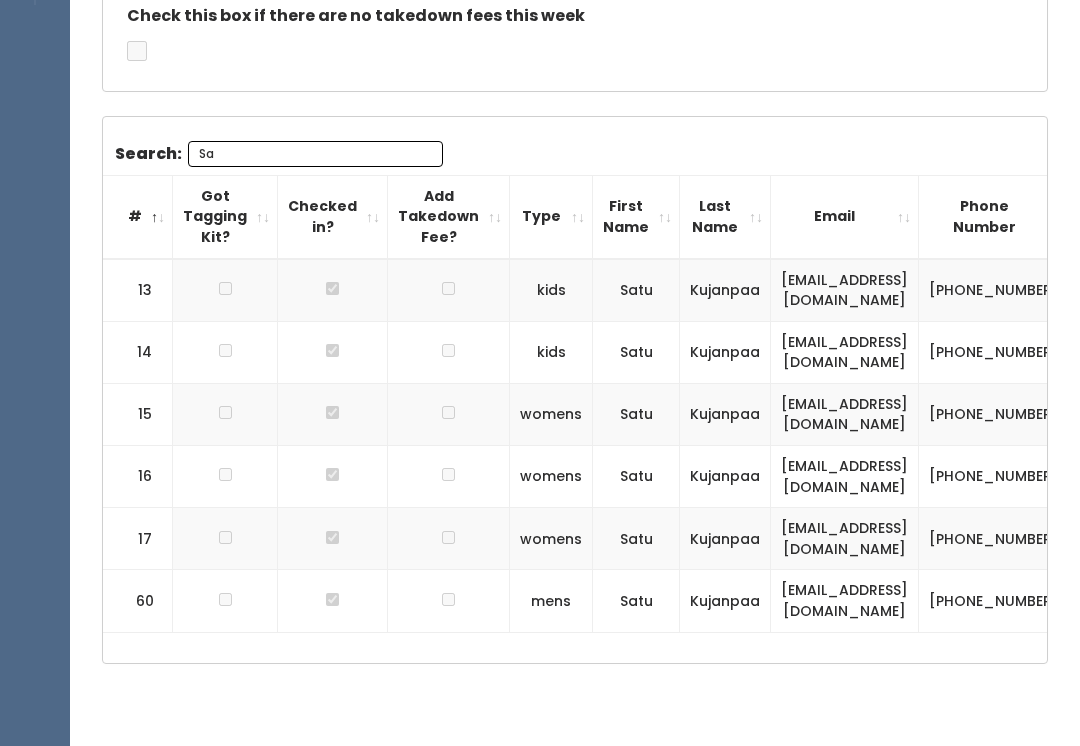 type on "S" 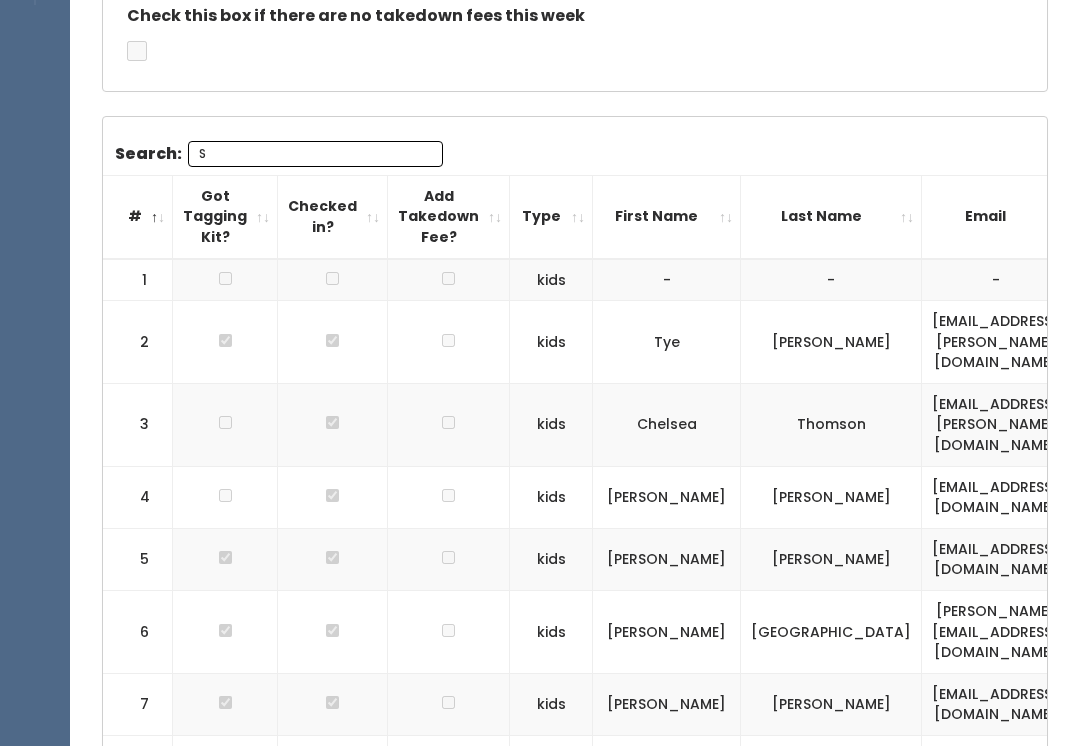 type 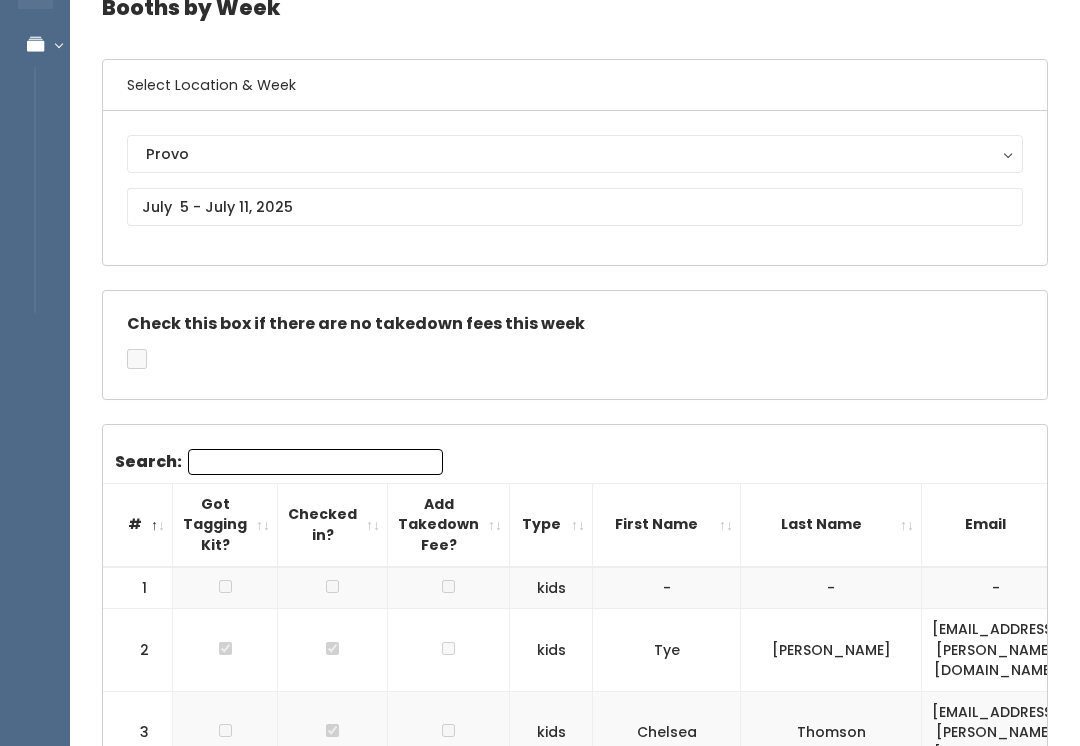 scroll, scrollTop: 0, scrollLeft: 0, axis: both 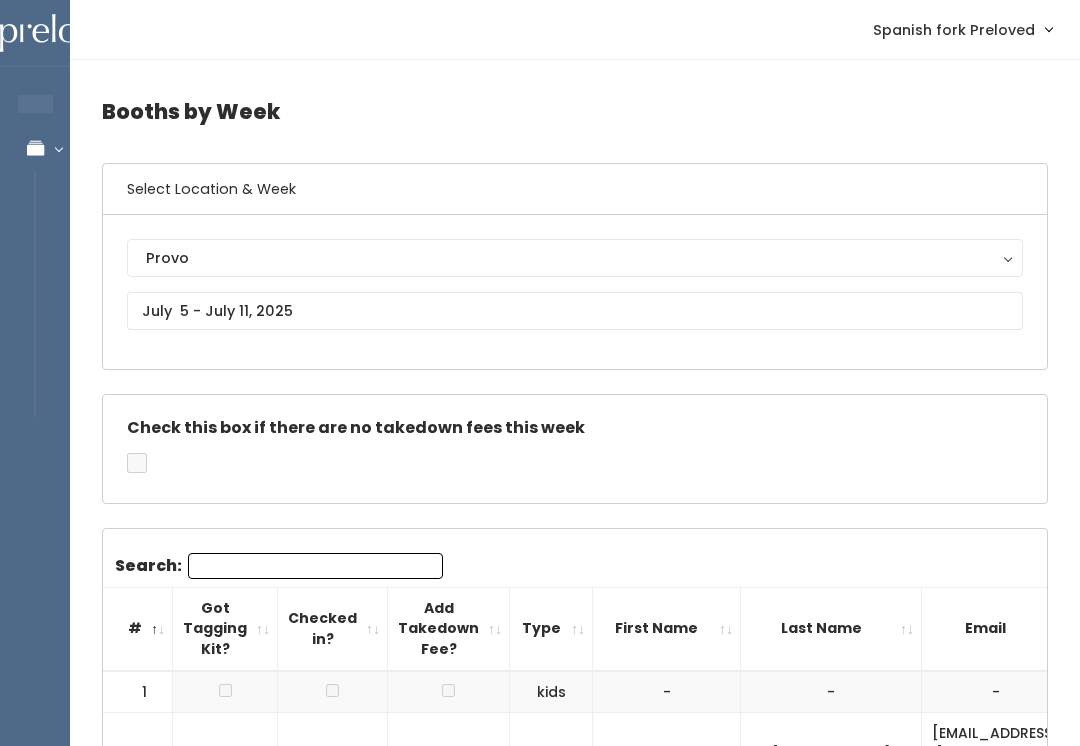 click on "Provo" at bounding box center (575, 258) 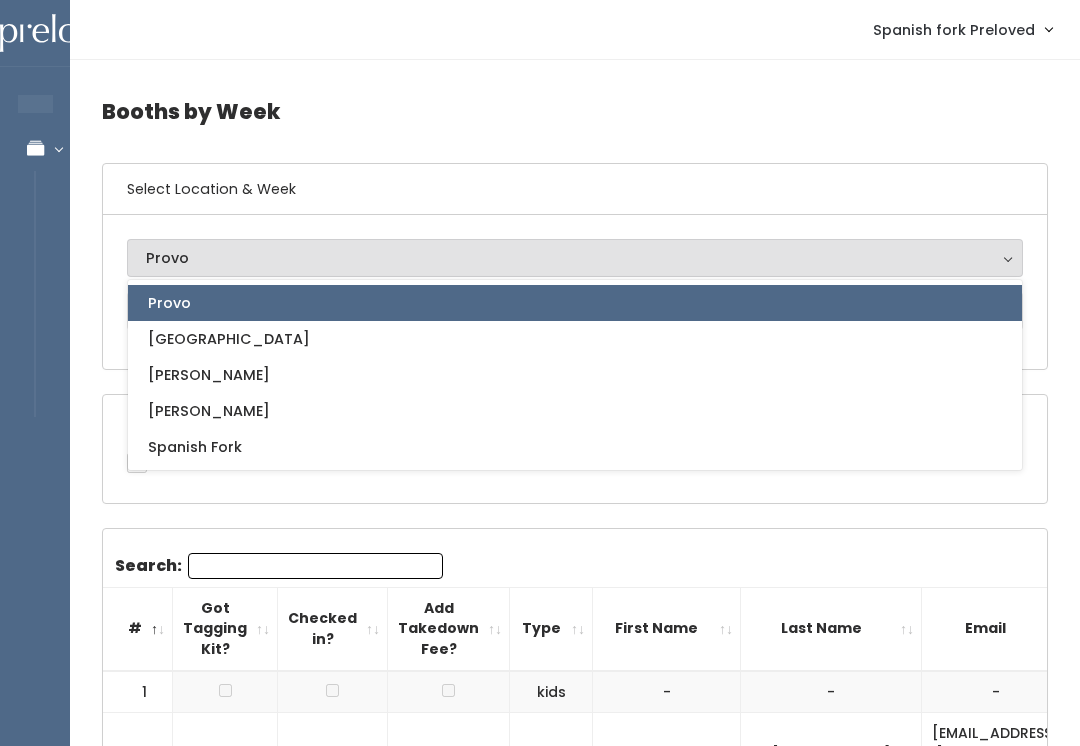 scroll, scrollTop: 127, scrollLeft: 0, axis: vertical 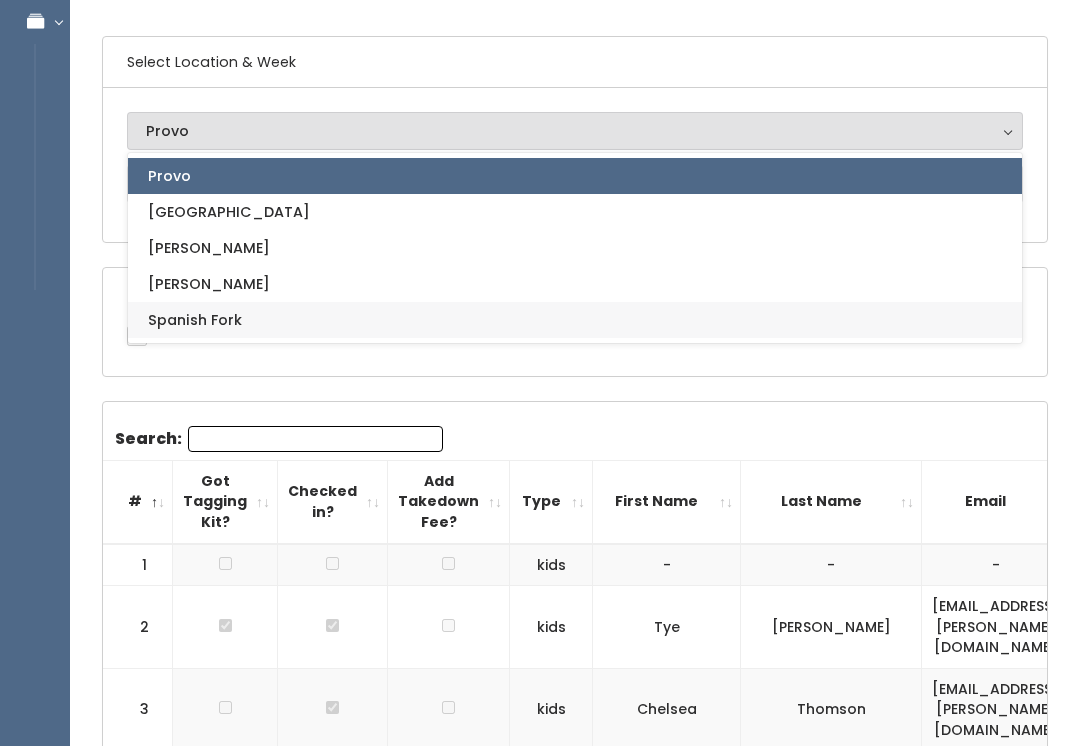 click on "Spanish Fork" at bounding box center (575, 320) 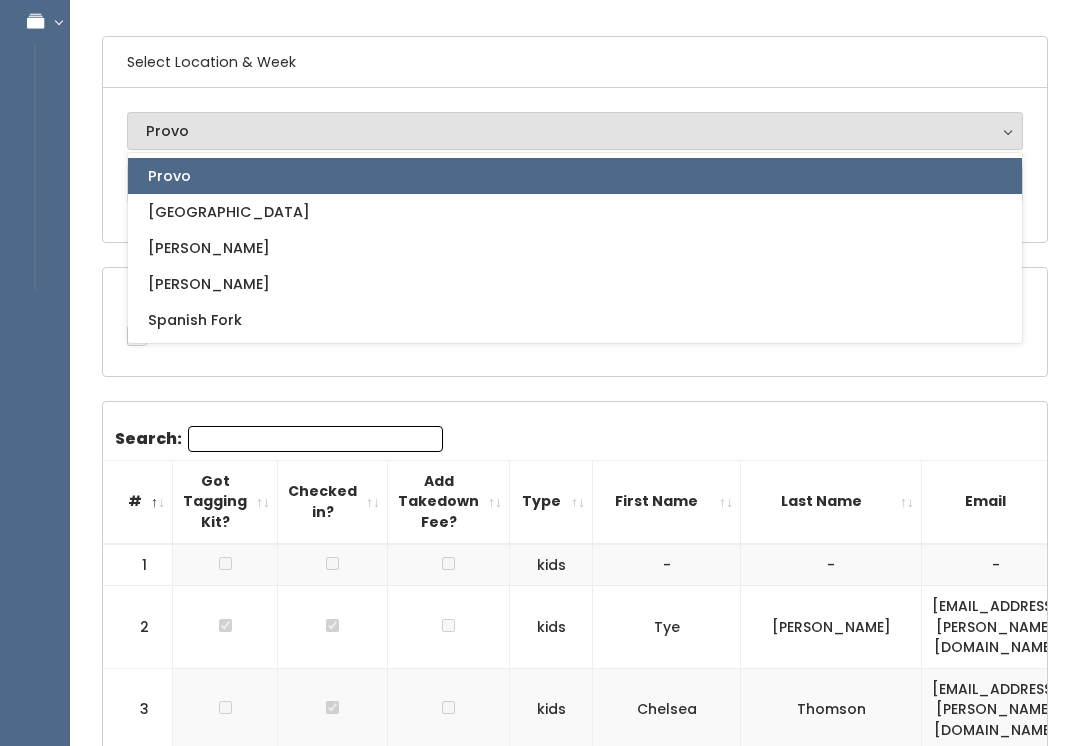 select on "2" 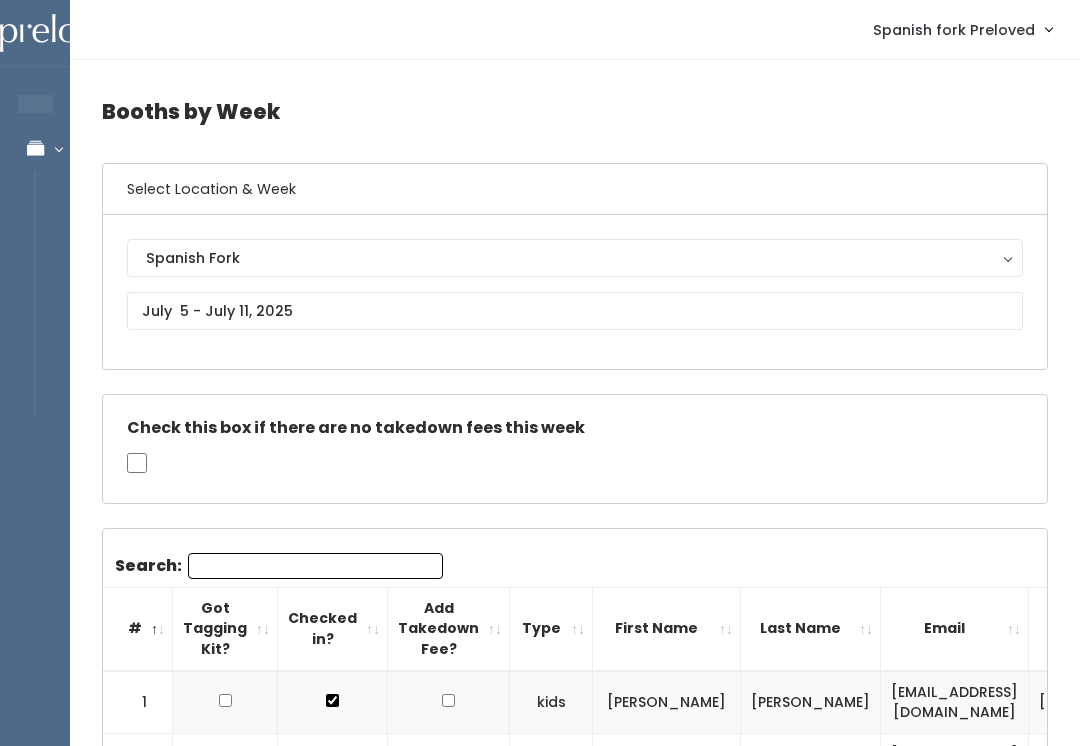 scroll, scrollTop: 0, scrollLeft: 0, axis: both 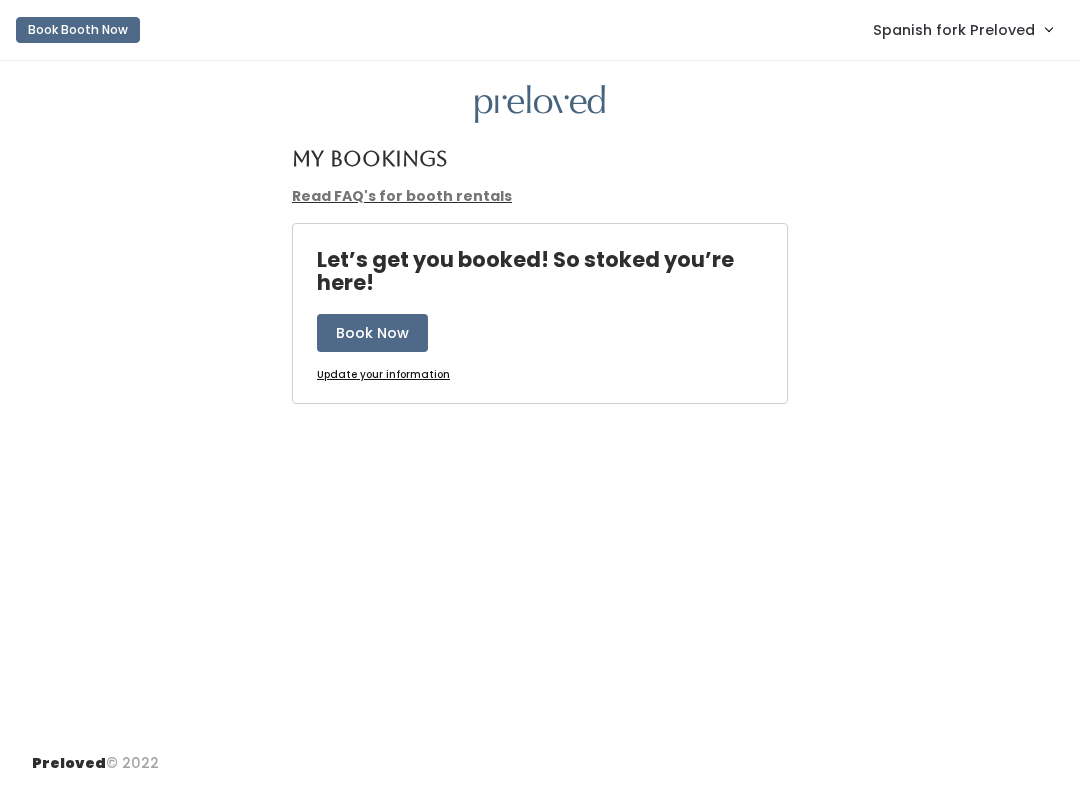 click on "Spanish fork Preloved" at bounding box center (954, 30) 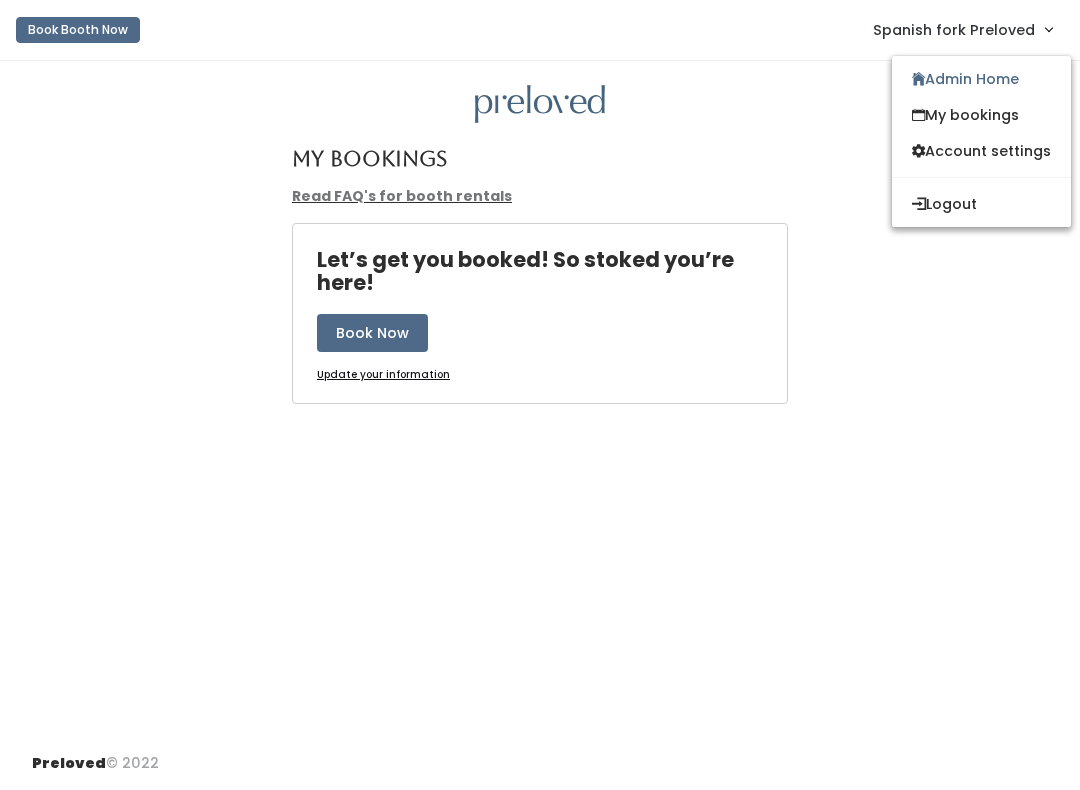 click on "Admin Home" at bounding box center [981, 79] 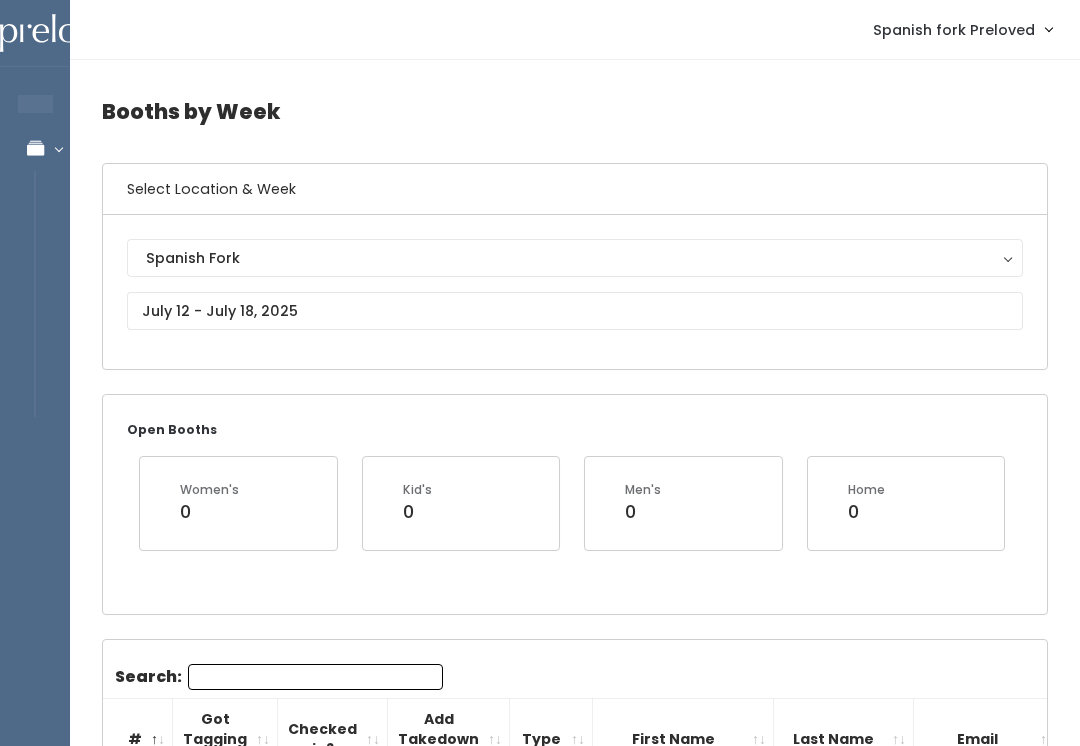 scroll, scrollTop: 0, scrollLeft: 0, axis: both 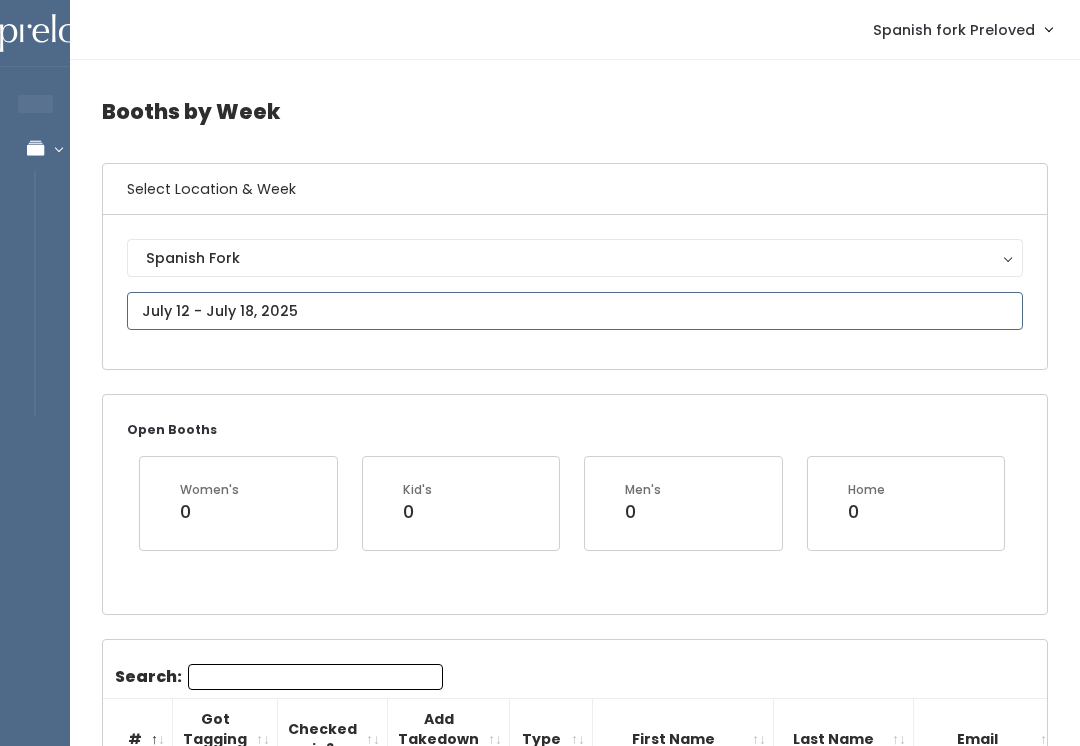 click at bounding box center (575, 311) 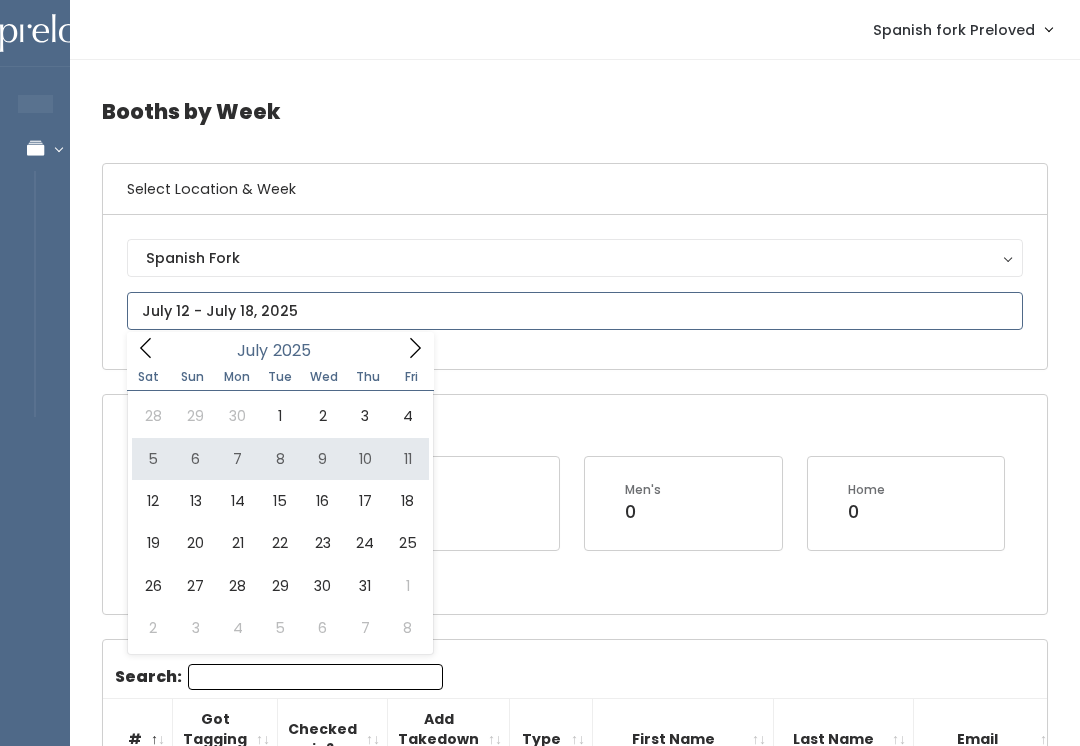 type on "July 5 to July 11" 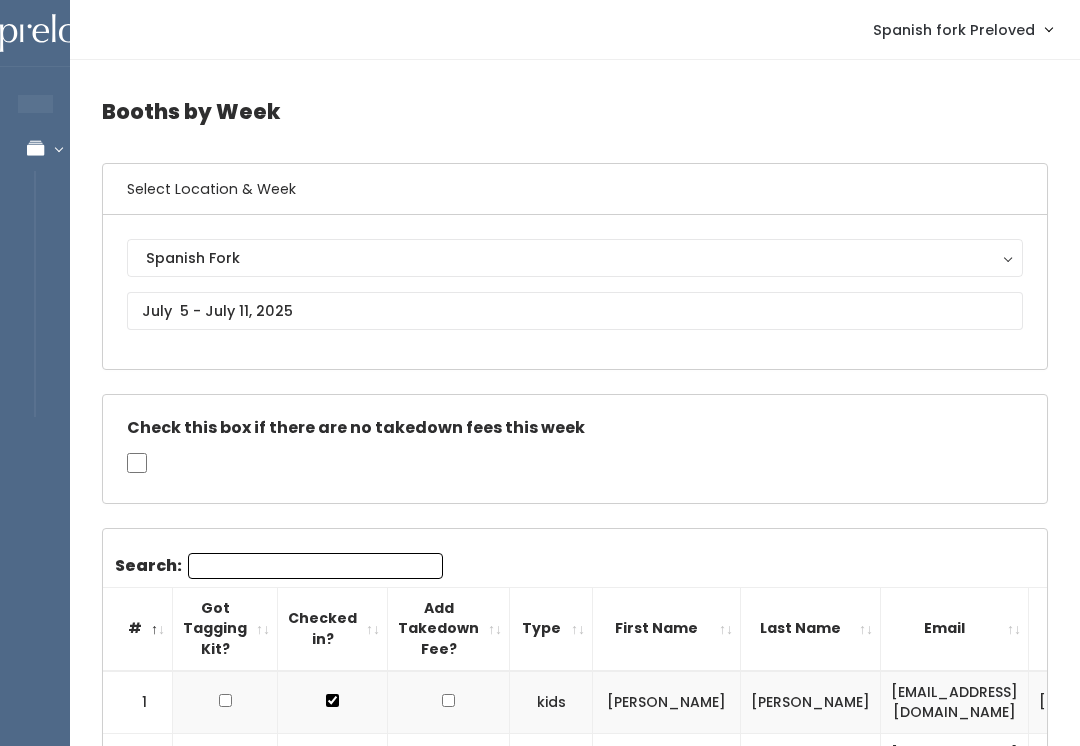 scroll, scrollTop: 0, scrollLeft: 0, axis: both 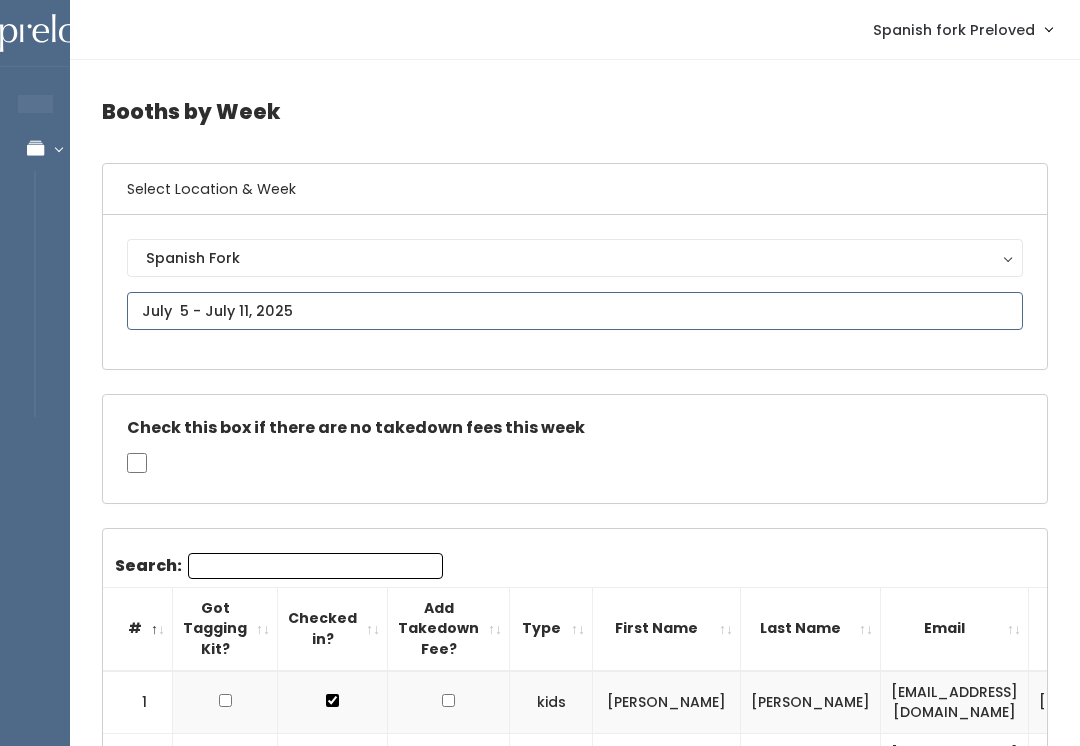 click at bounding box center [575, 311] 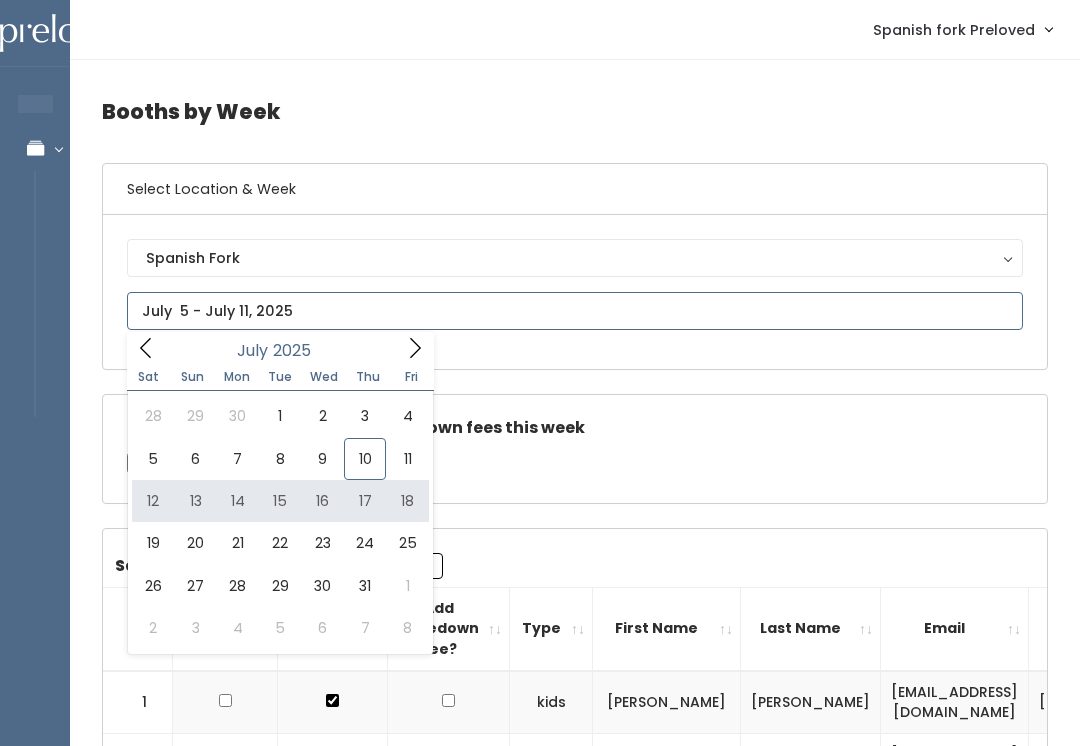 type on "[DATE] to [DATE]" 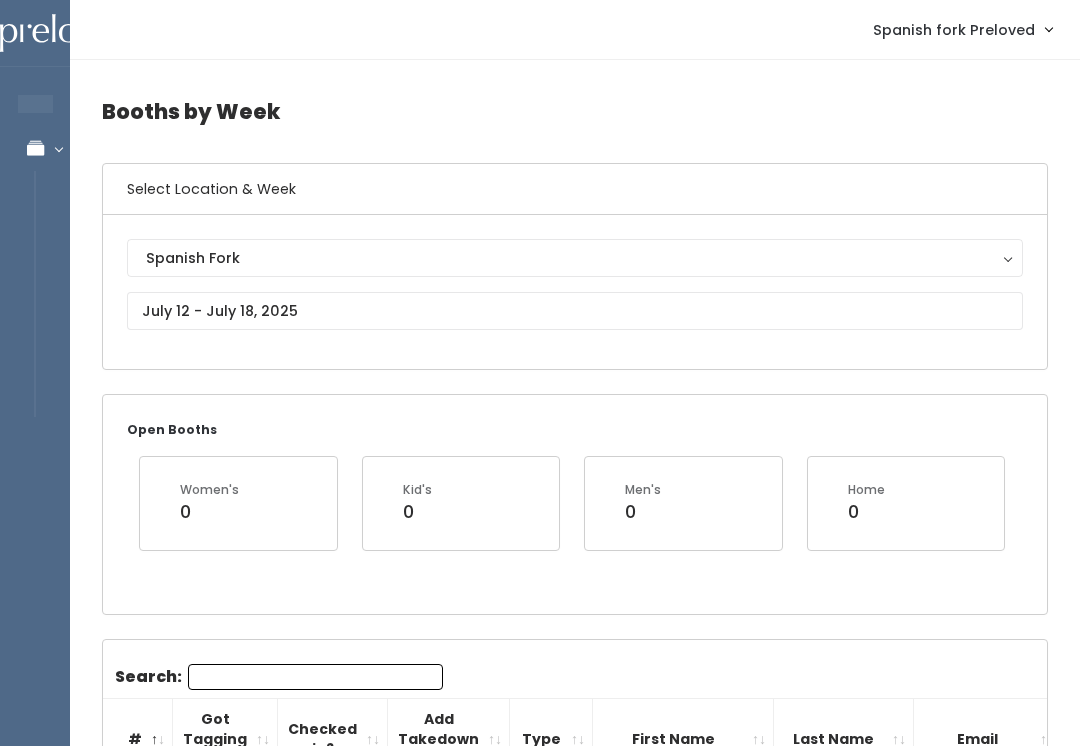 scroll, scrollTop: 0, scrollLeft: 0, axis: both 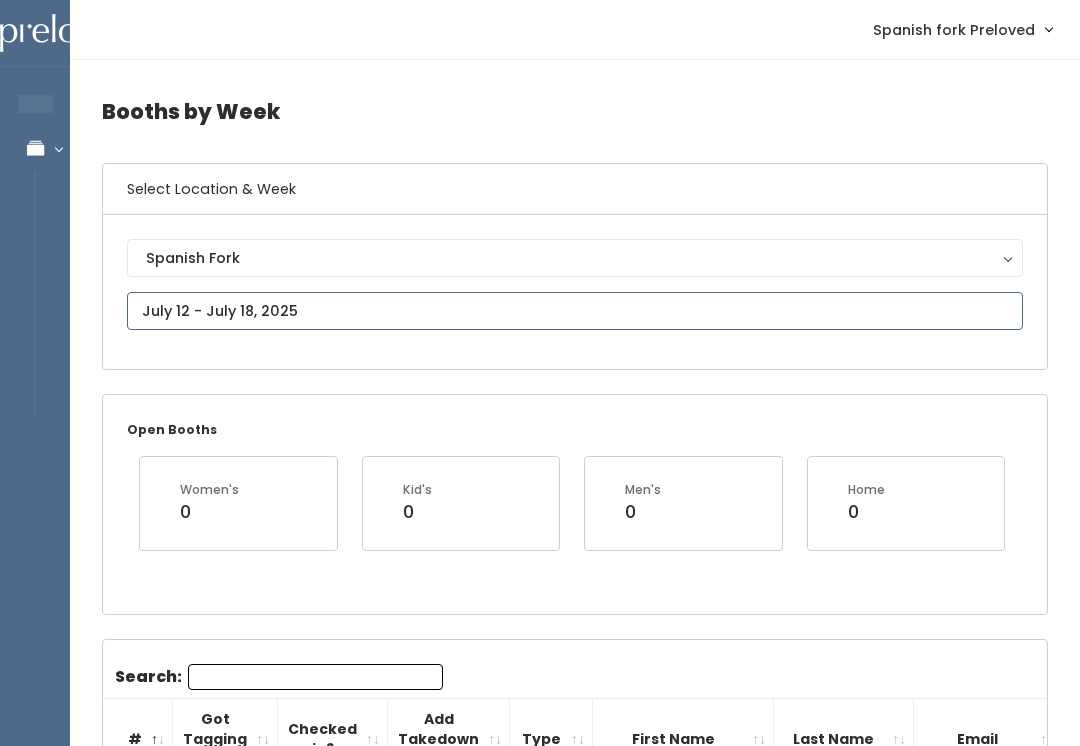 click at bounding box center [575, 311] 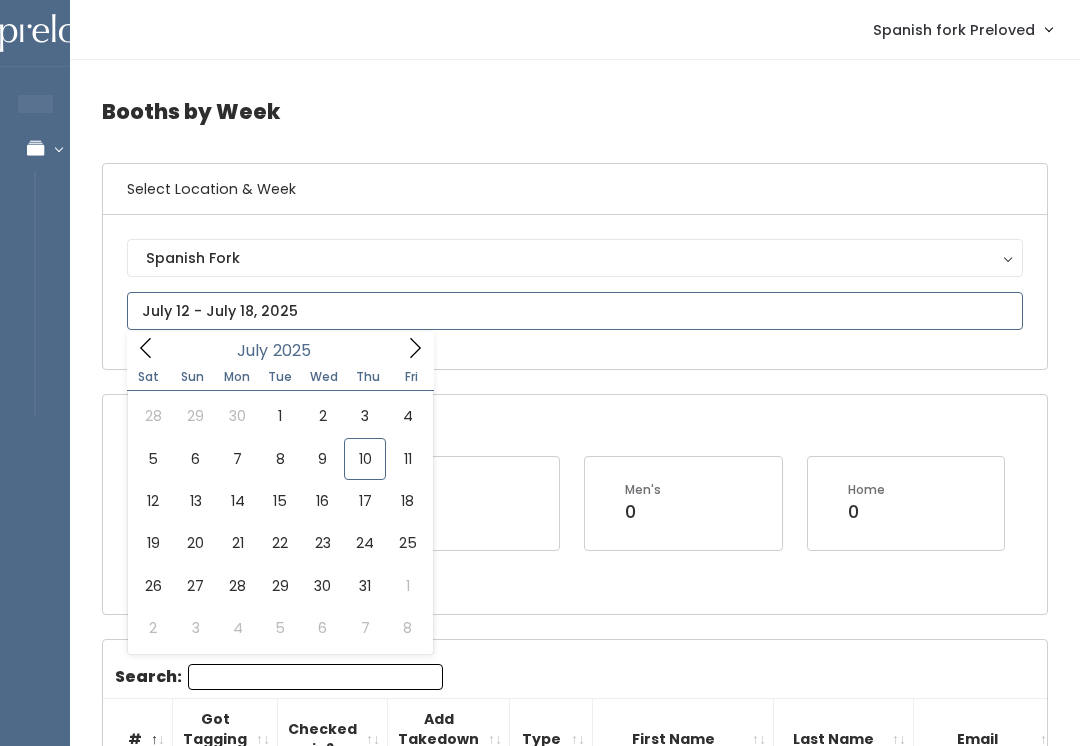 type on "July 12 to July 18" 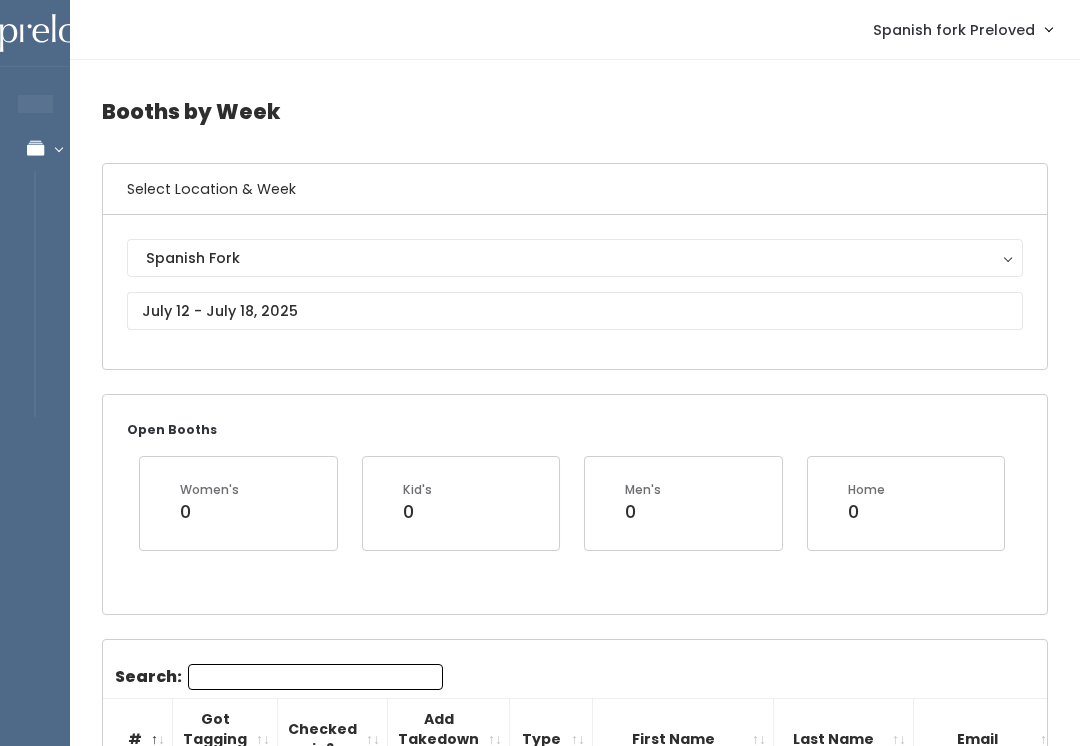 scroll, scrollTop: 239, scrollLeft: 0, axis: vertical 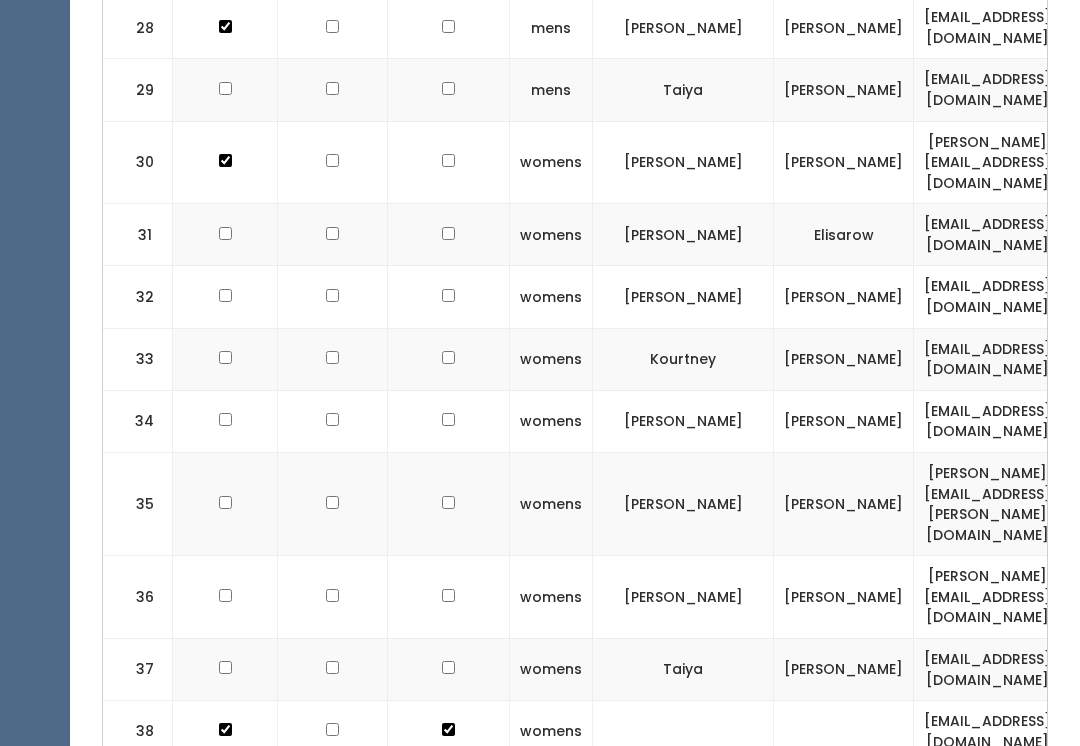 click at bounding box center (225, 422) 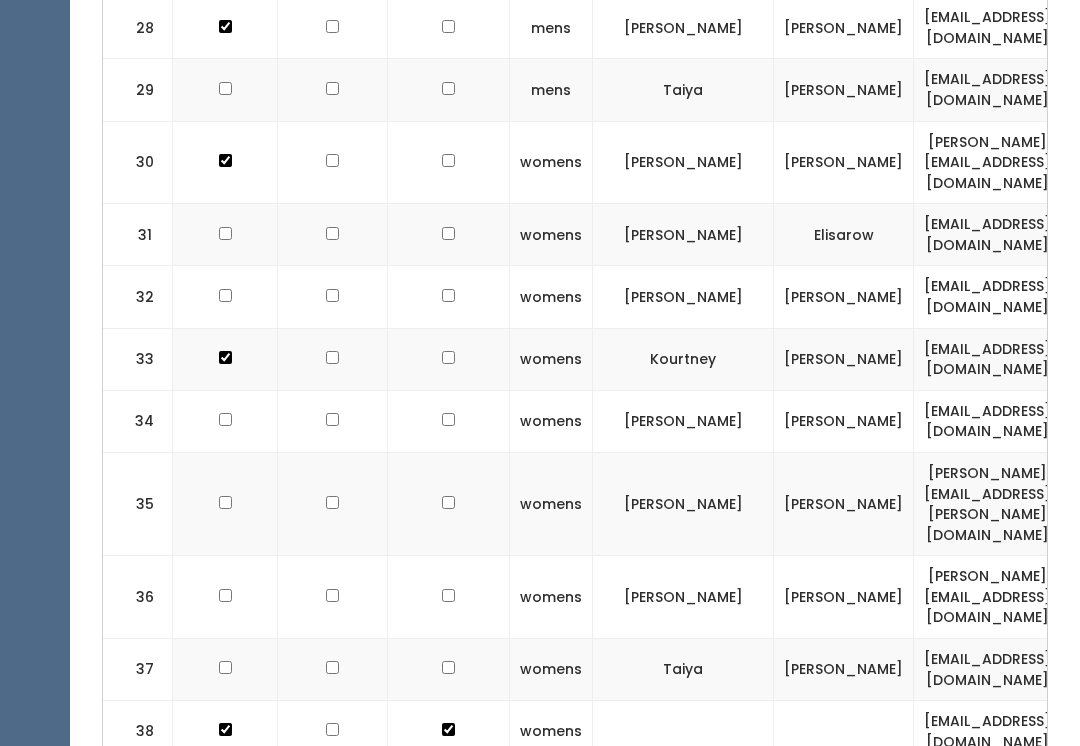 click at bounding box center [225, -1651] 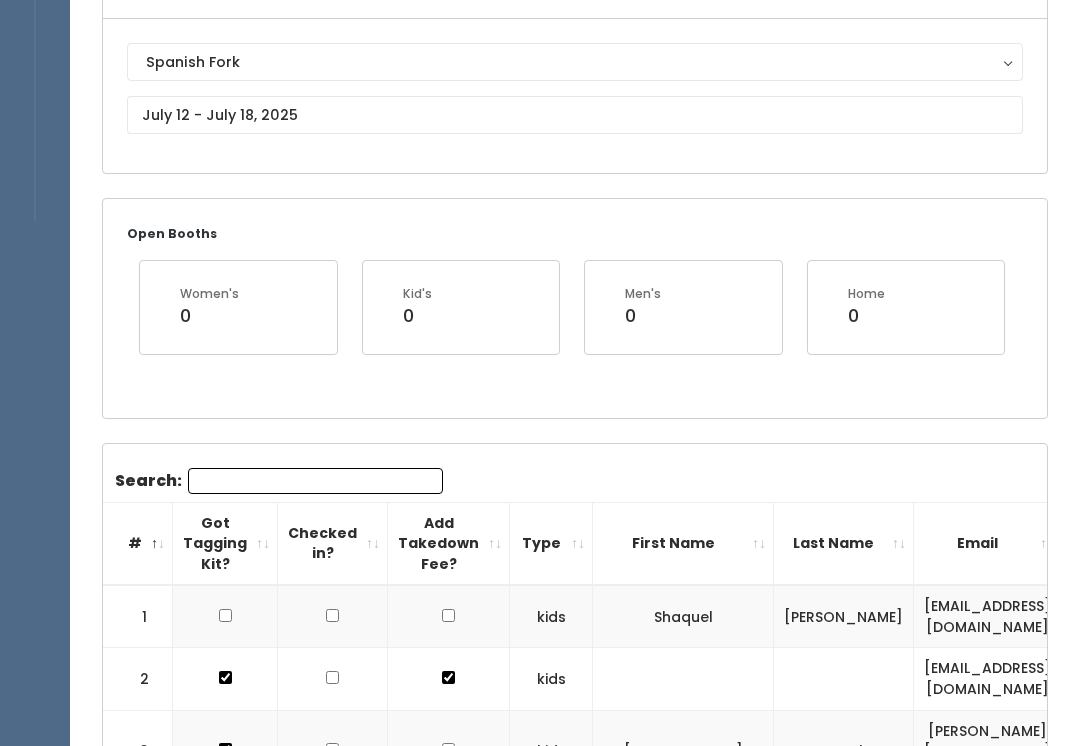 scroll, scrollTop: 0, scrollLeft: 0, axis: both 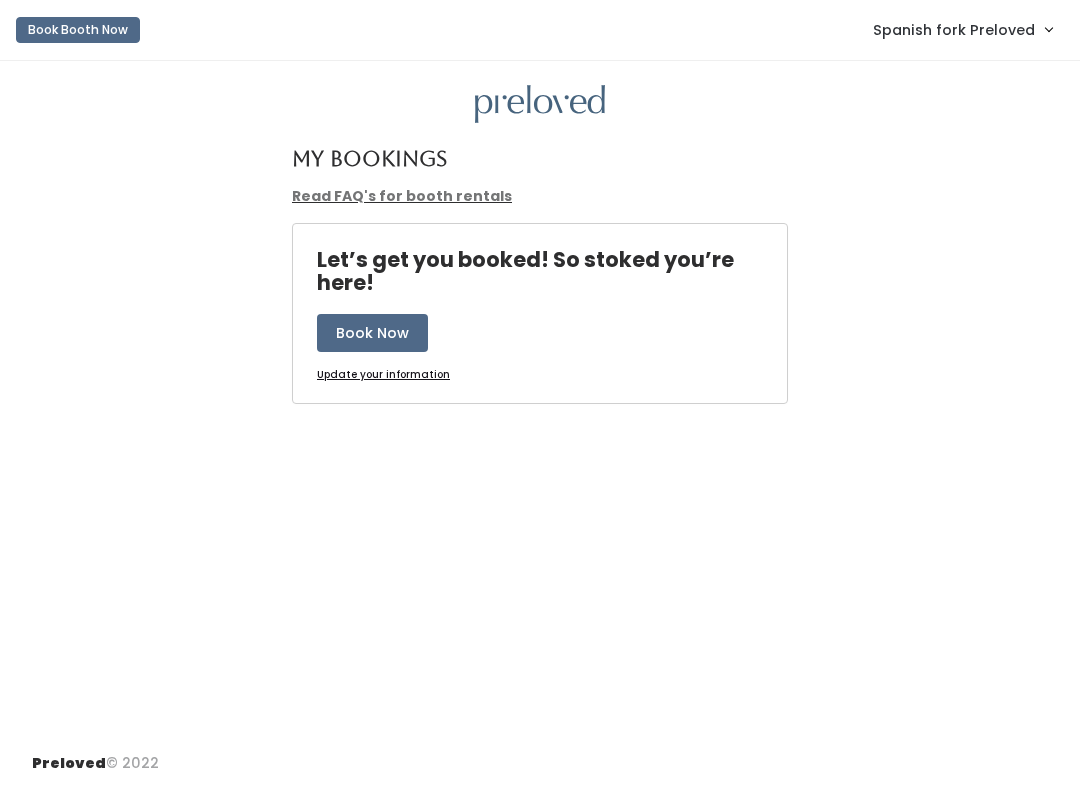 click on "Spanish fork Preloved" at bounding box center (954, 30) 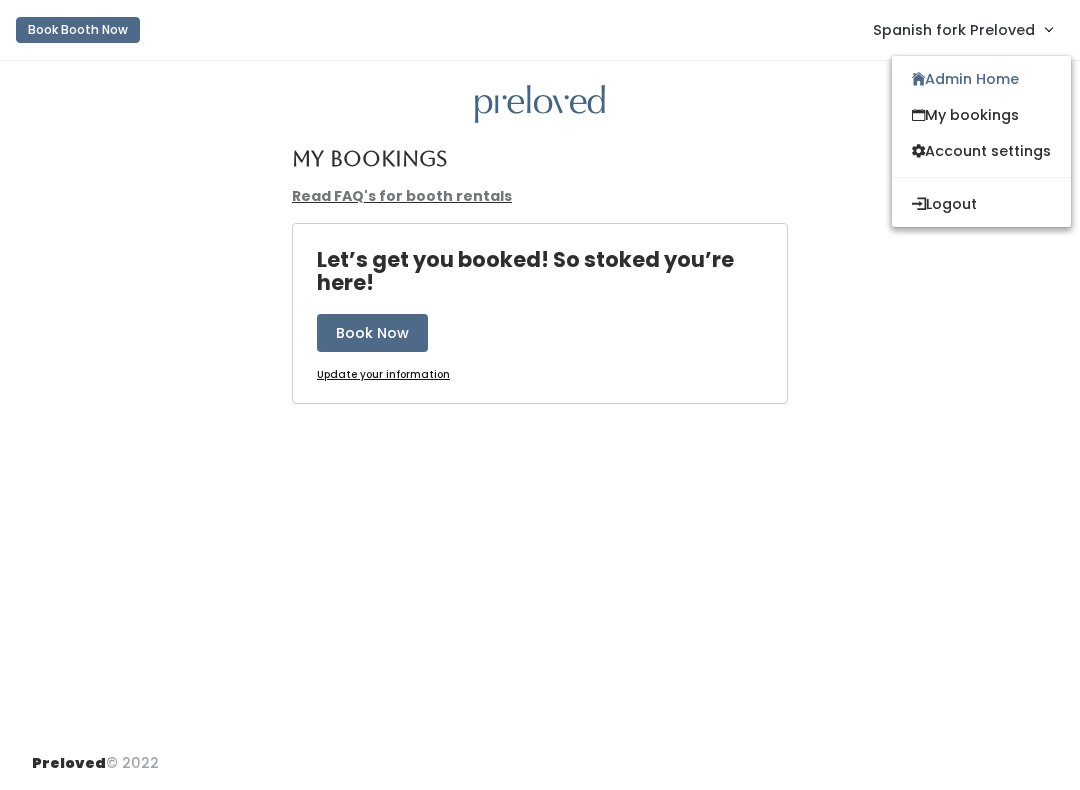 click on "Admin Home" at bounding box center [981, 79] 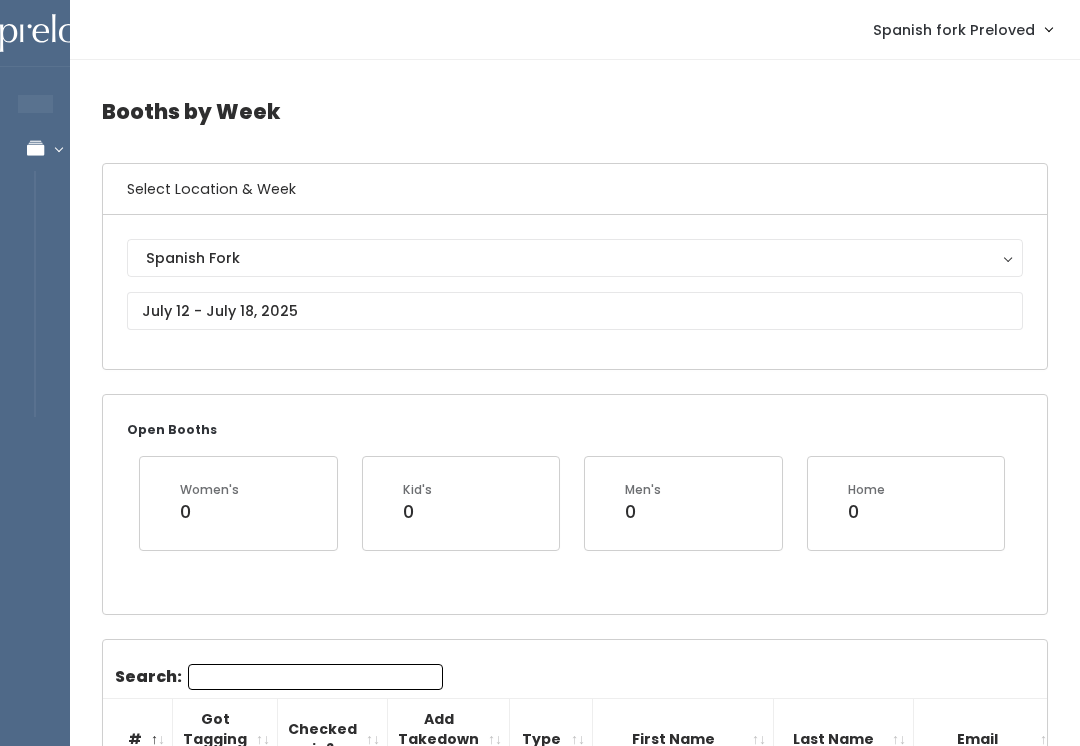 scroll, scrollTop: 0, scrollLeft: 0, axis: both 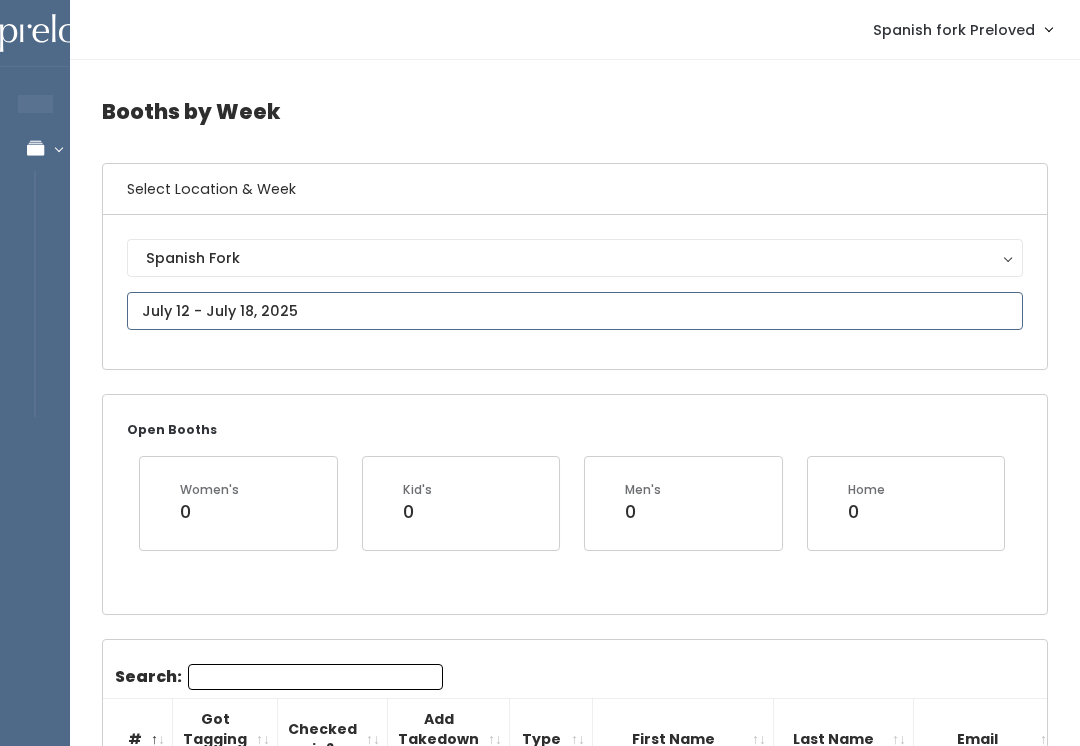 click on "EMPLOYEES
Manage Bookings
Booths by Week
All Bookings
Bookings with Booths
Booth Discounts
Seller Check-in
Spanish fork Preloved
Admin Home
My bookings
Logout" at bounding box center (540, 2889) 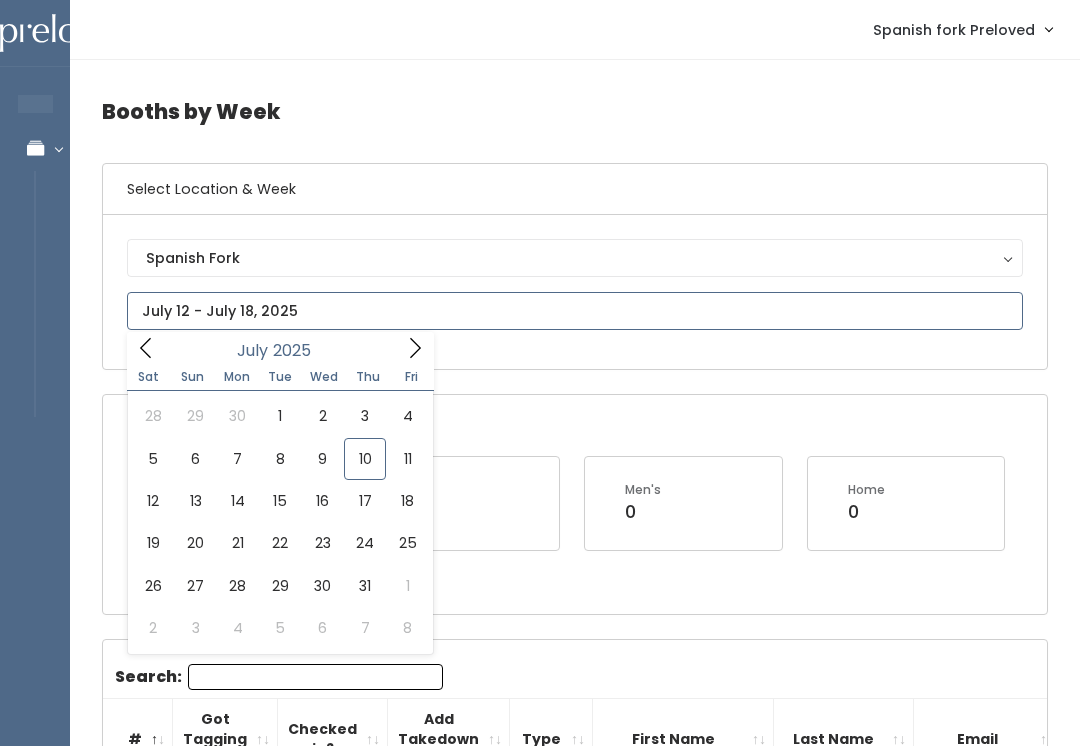 type on "July 5 to July 11" 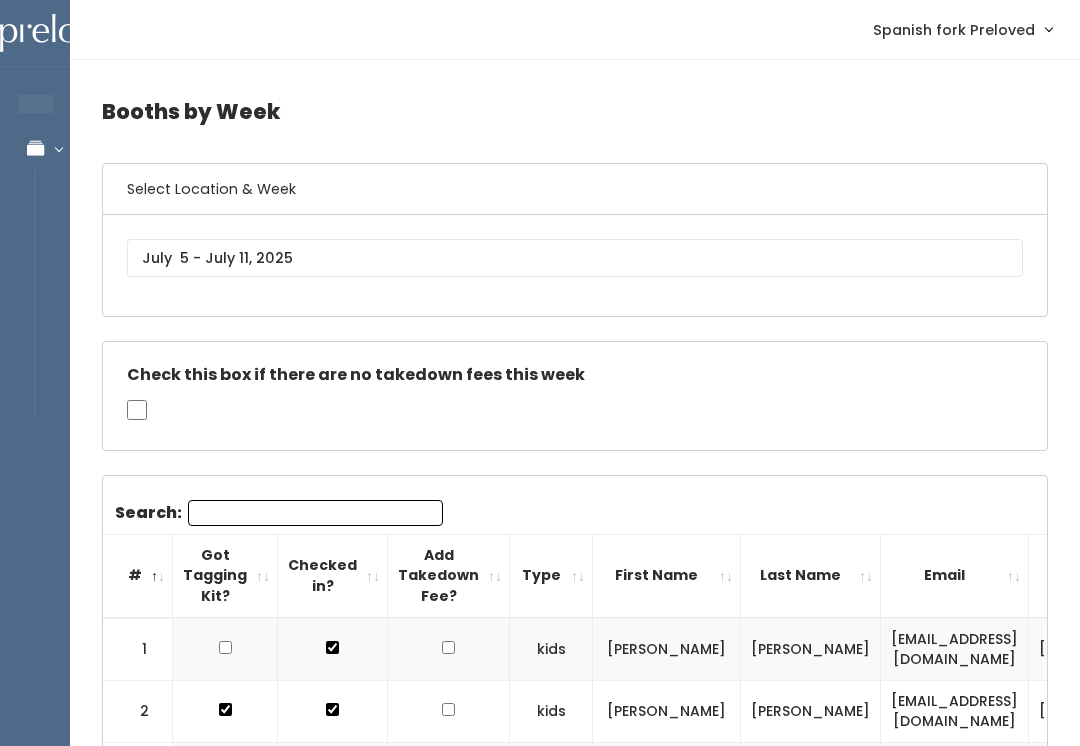 scroll, scrollTop: 0, scrollLeft: 0, axis: both 